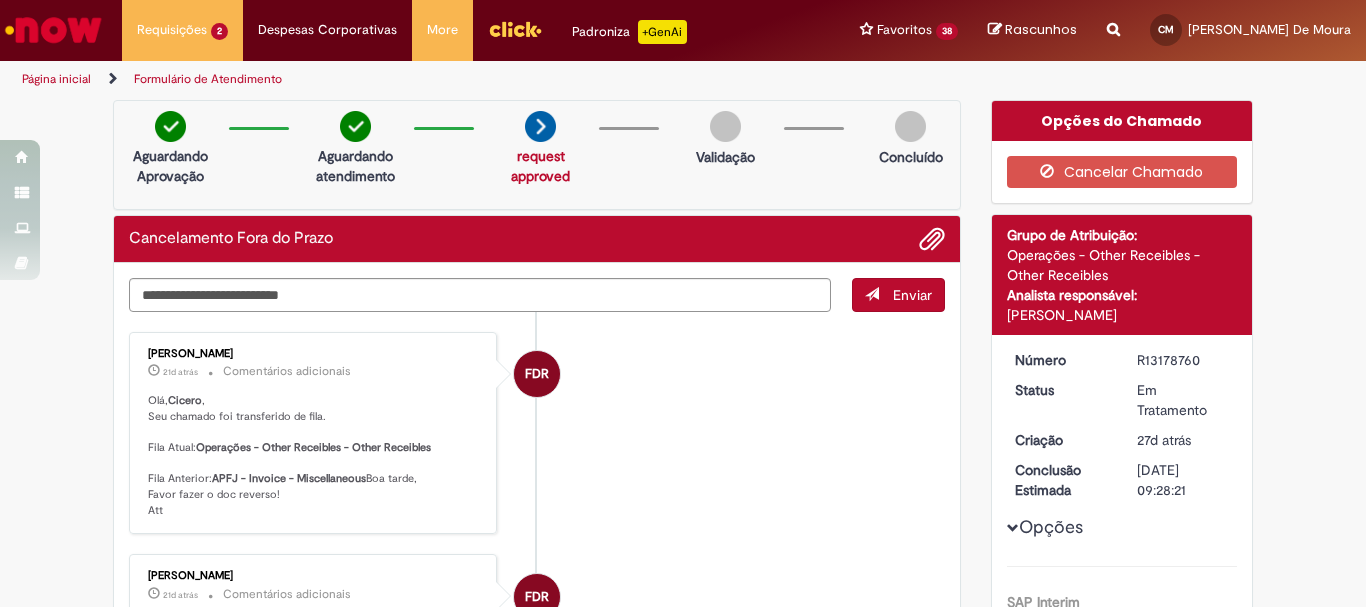 scroll, scrollTop: 0, scrollLeft: 0, axis: both 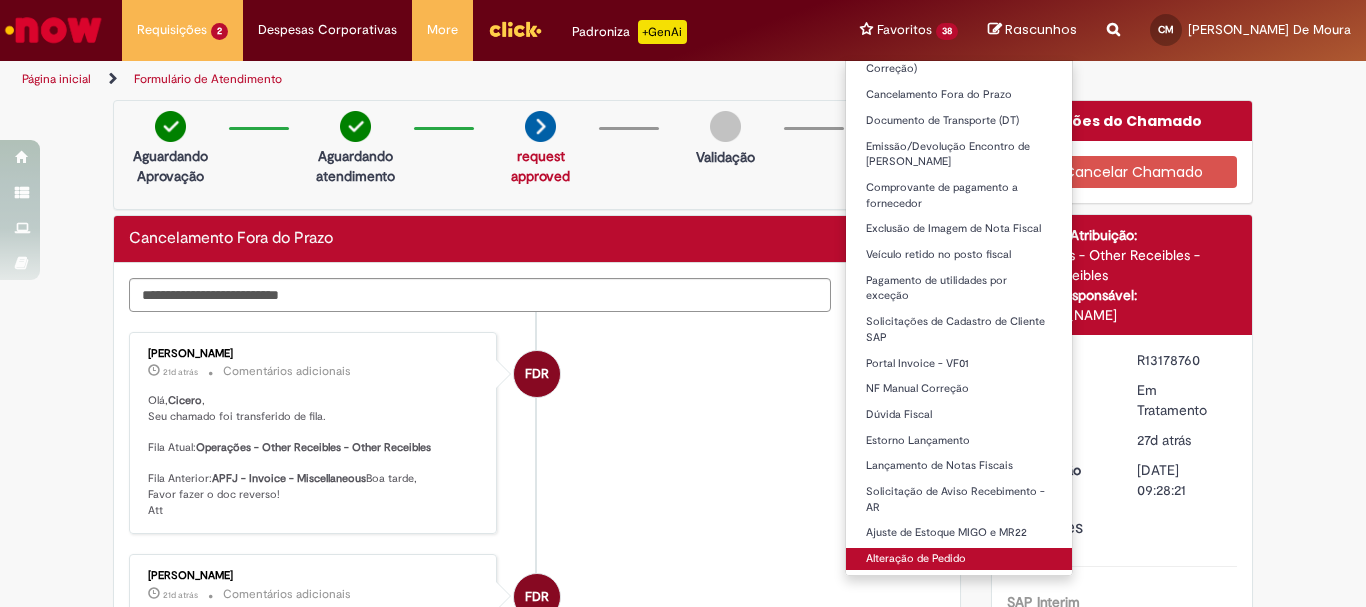 click on "Alteração de Pedido" at bounding box center (959, 559) 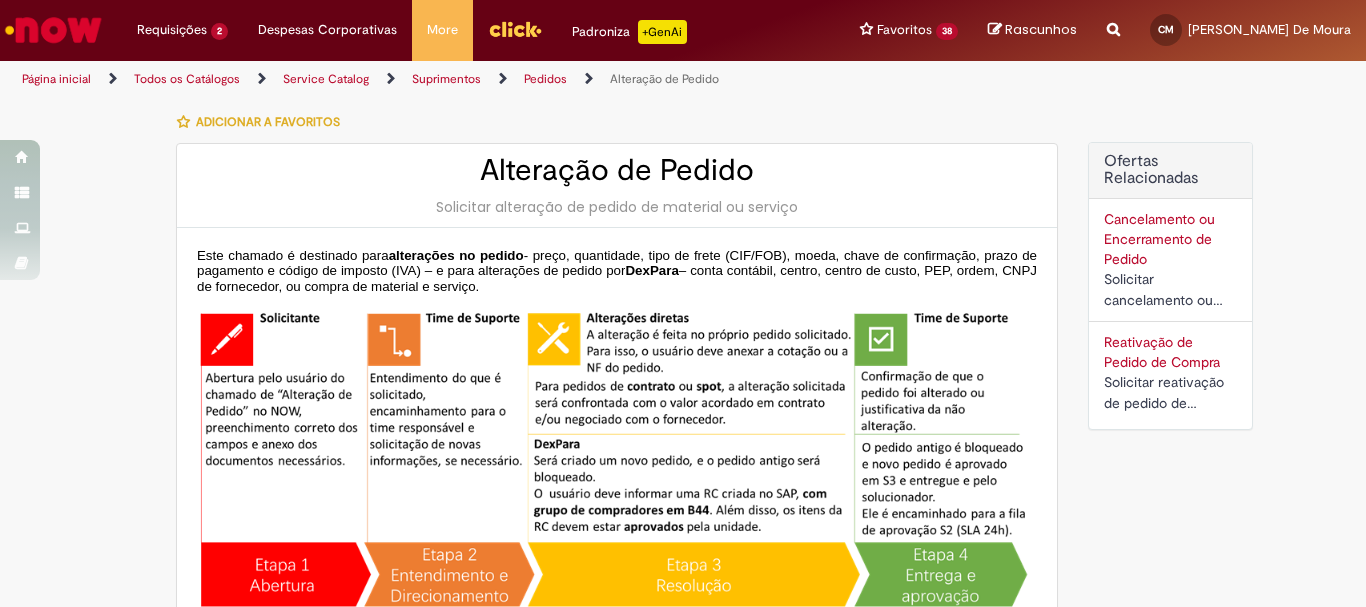 type on "********" 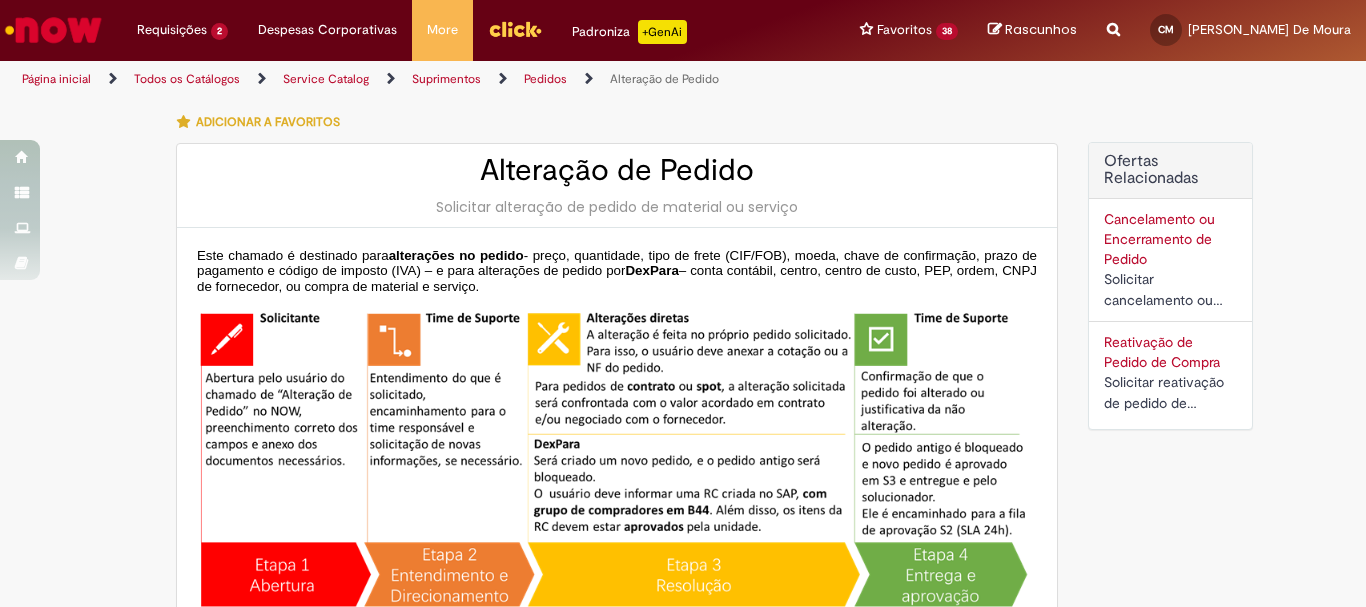 type on "**********" 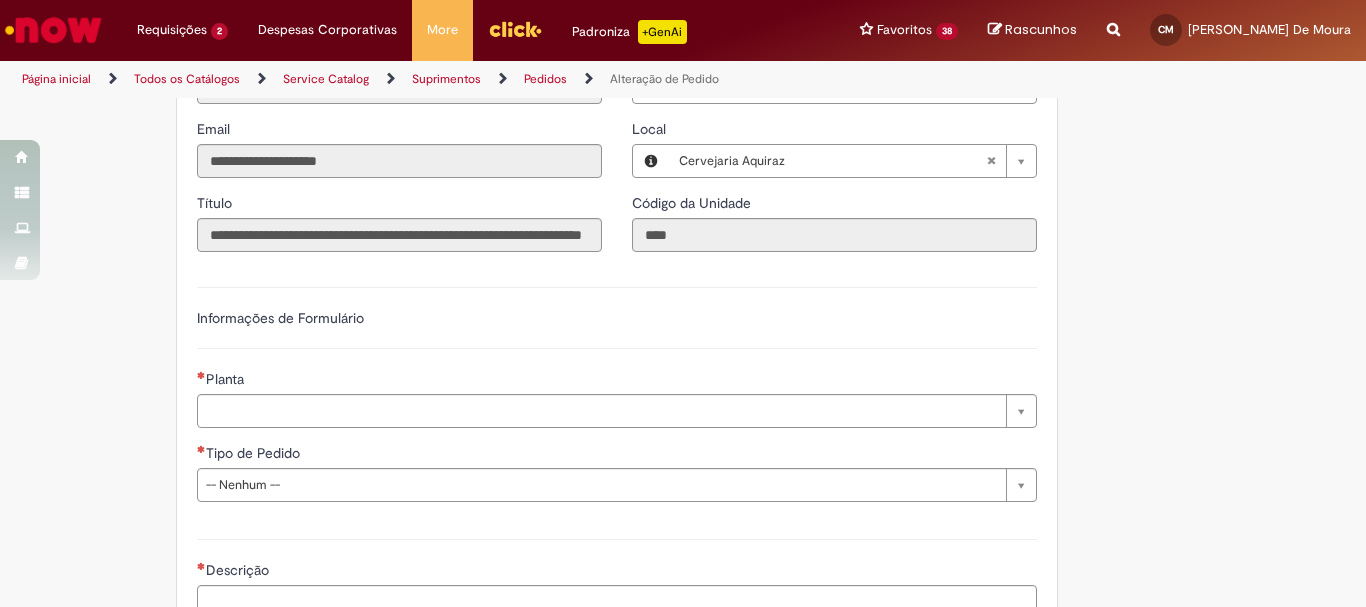 scroll, scrollTop: 1100, scrollLeft: 0, axis: vertical 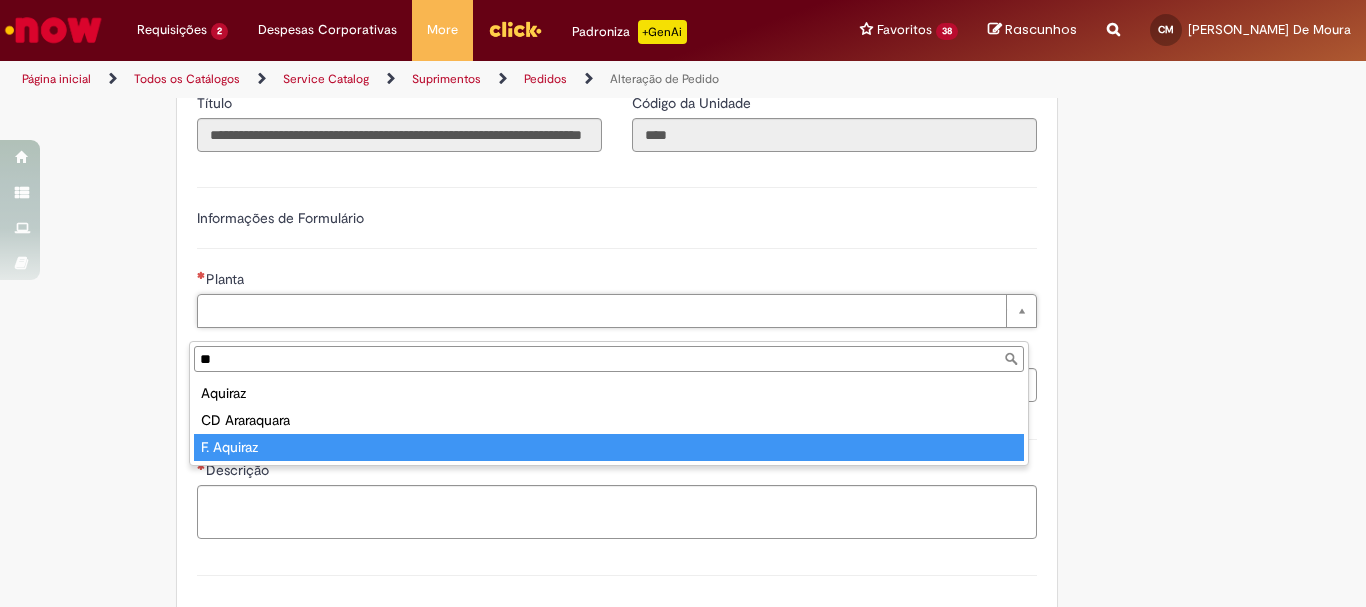 type on "**" 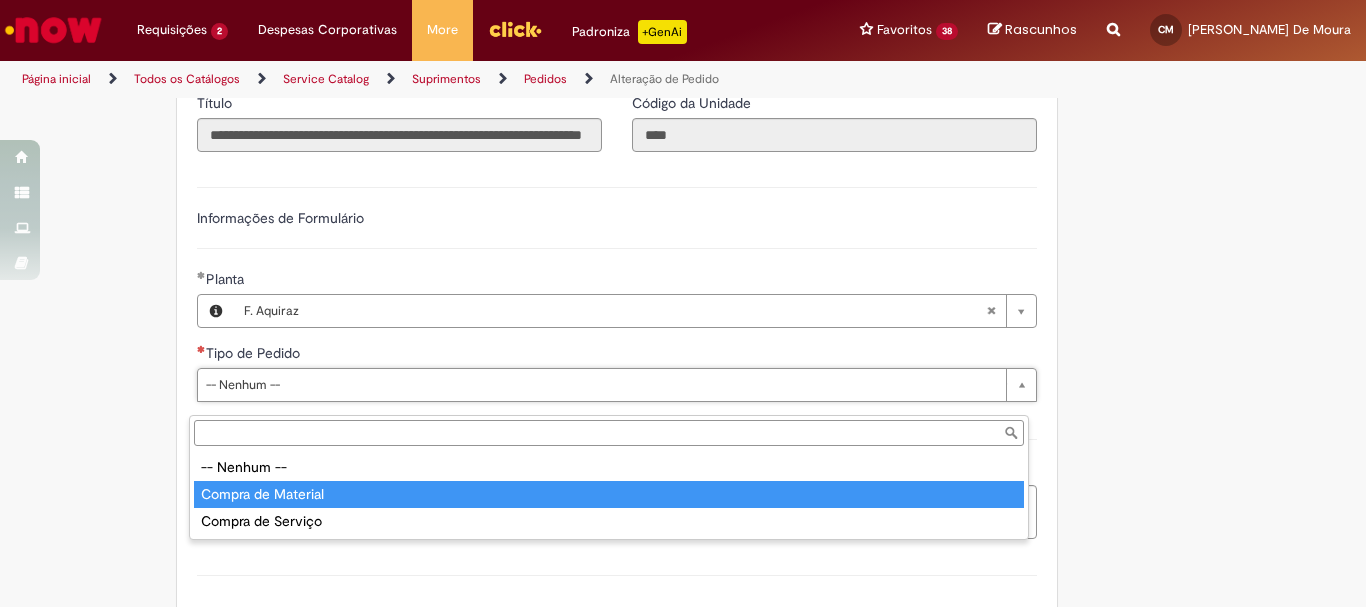 type on "**********" 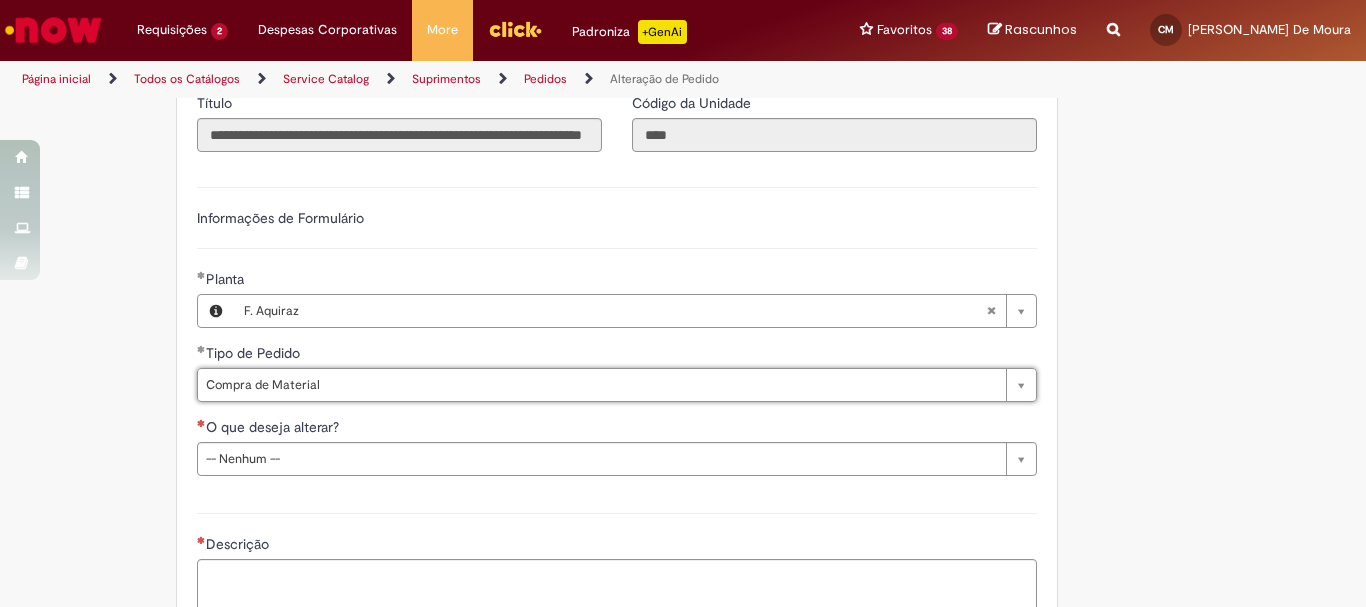 scroll, scrollTop: 1300, scrollLeft: 0, axis: vertical 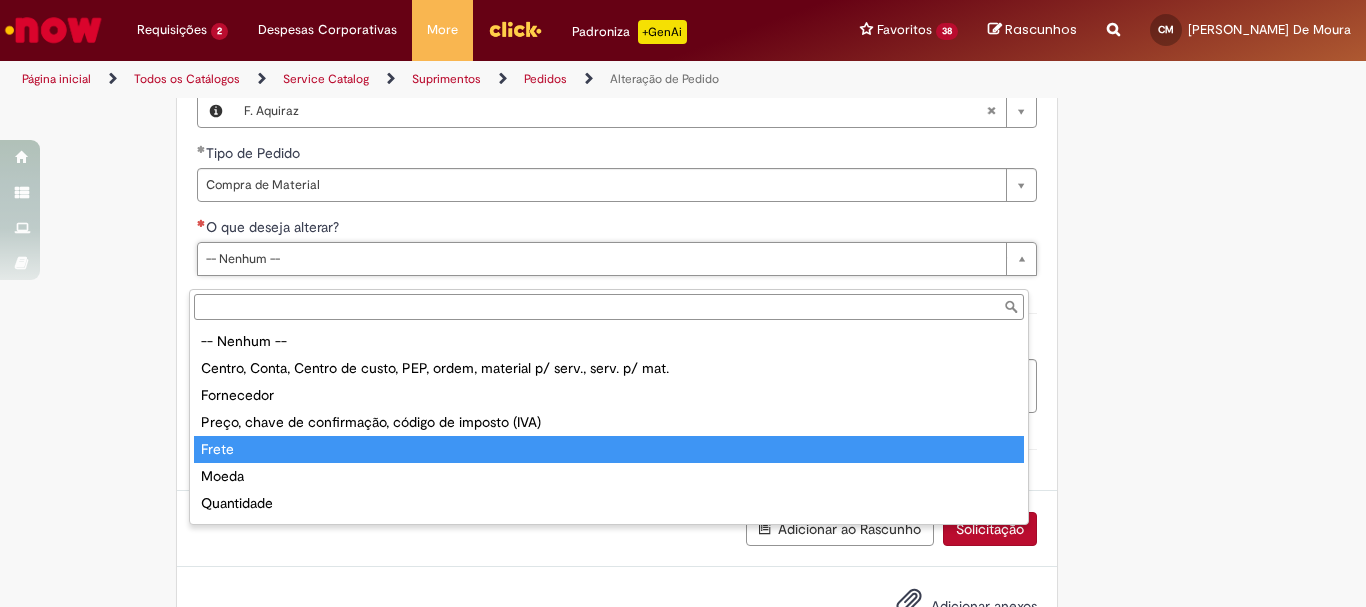 type on "*****" 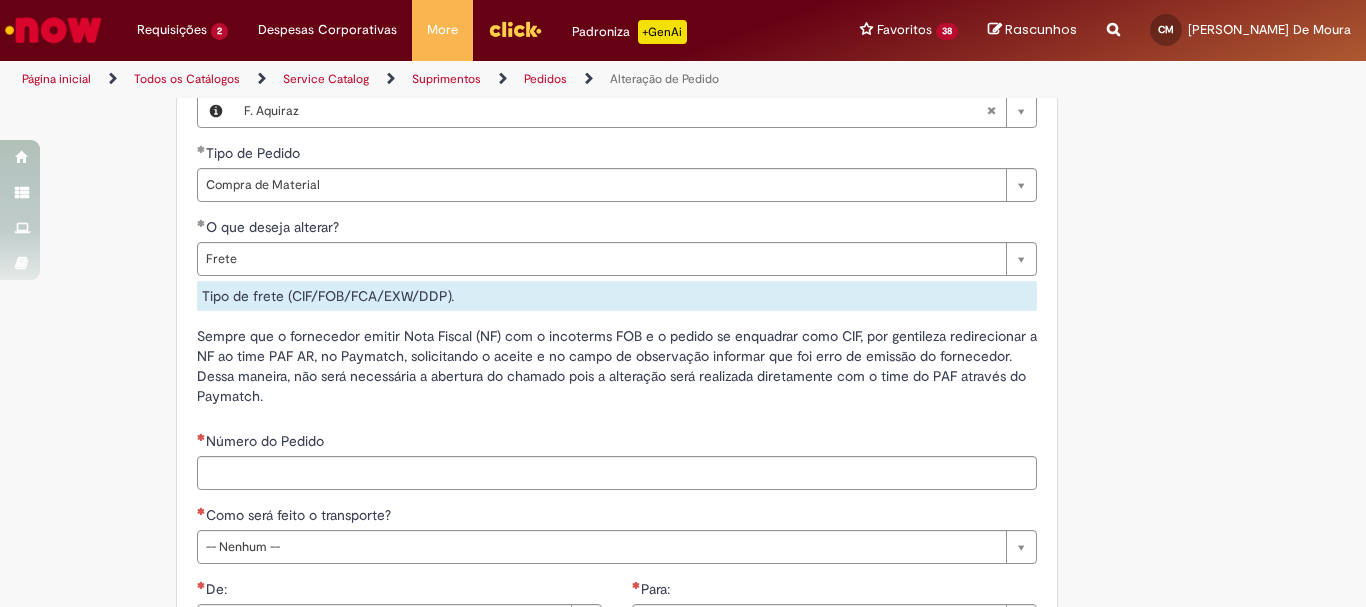 click on "Número do Pedido" at bounding box center [617, 443] 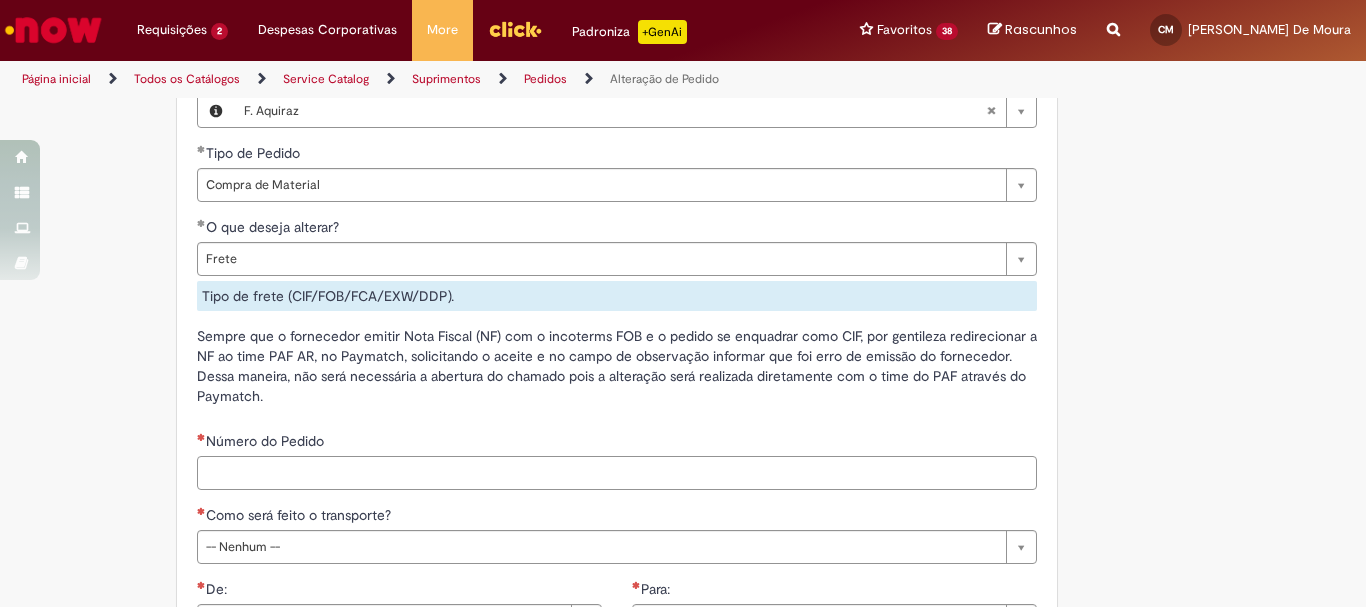 click on "Número do Pedido" at bounding box center (617, 473) 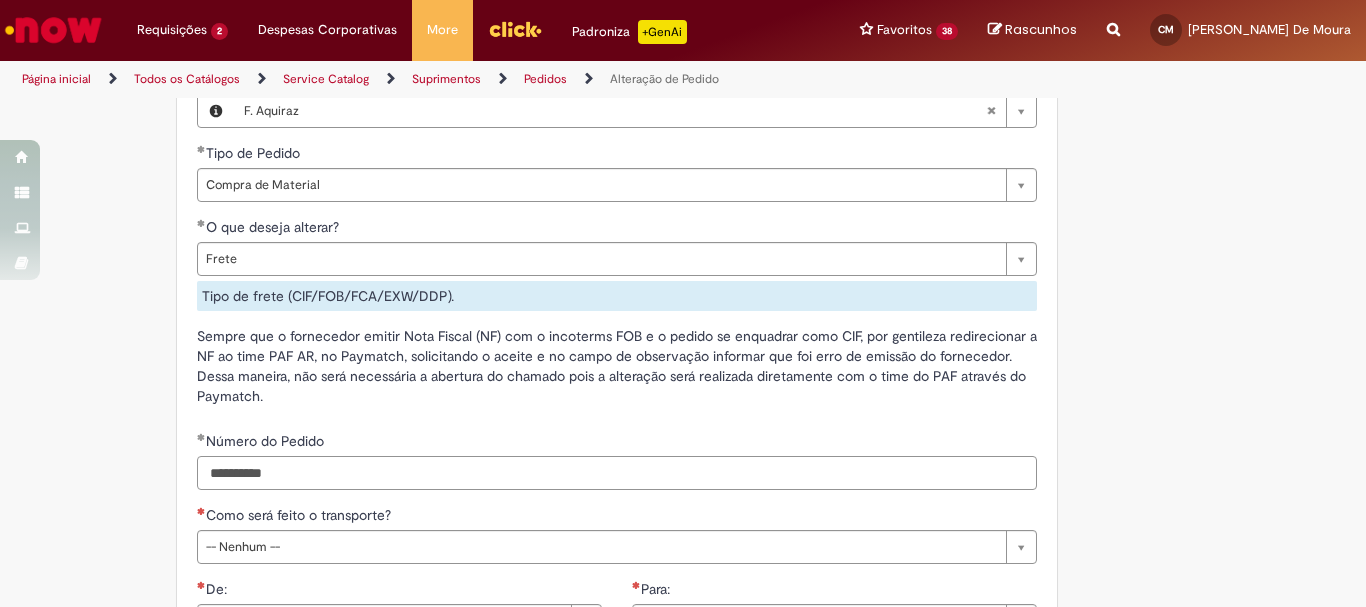 type on "**********" 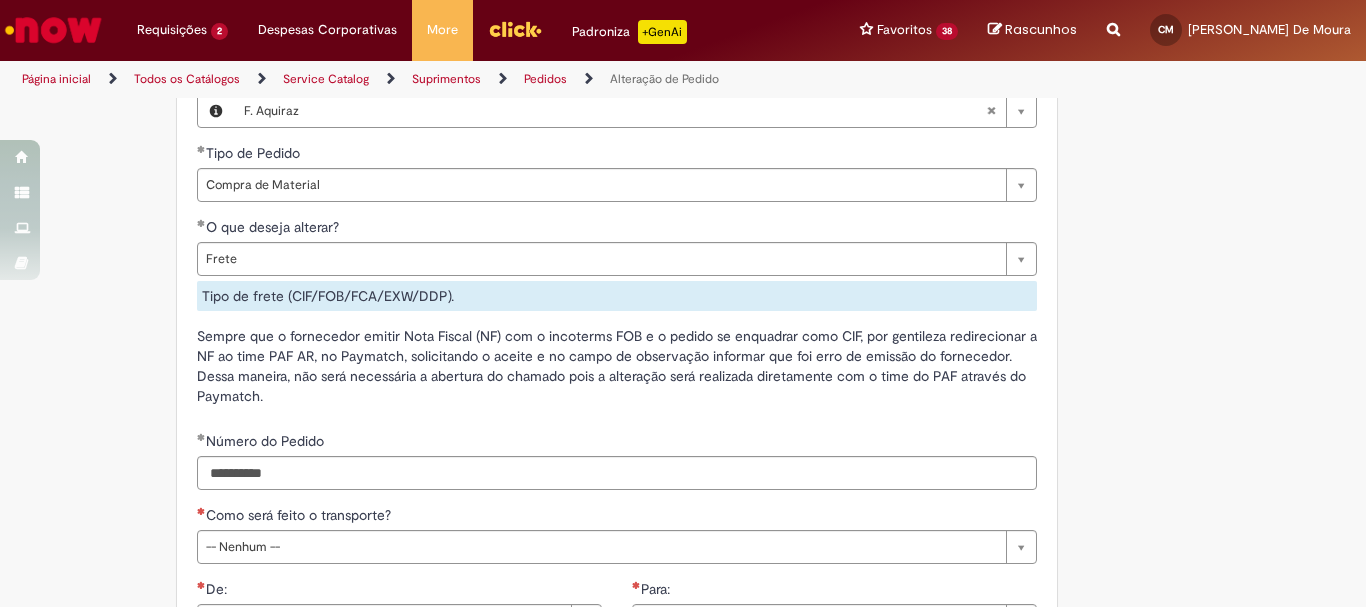 click on "Sempre que o fornecedor emitir Nota Fiscal (NF) com o incoterms FOB e o pedido se enquadrar como CIF, por gentileza redirecionar a NF ao time PAF AR, no Paymatch, solicitando o aceite e no campo de observação informar que foi erro de emissão do fornecedor. Dessa maneira, não será necessária a abertura do chamado pois a alteração será realizada diretamente com o time do PAF através do Paymatch." at bounding box center (617, 371) 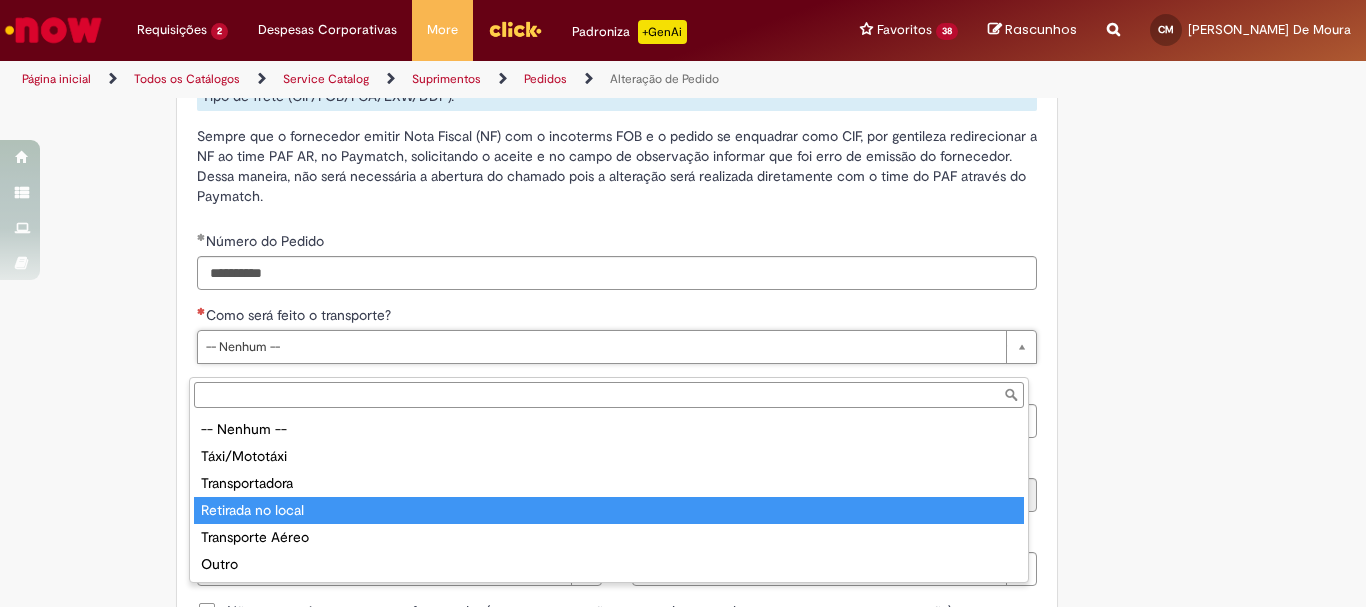 type on "**********" 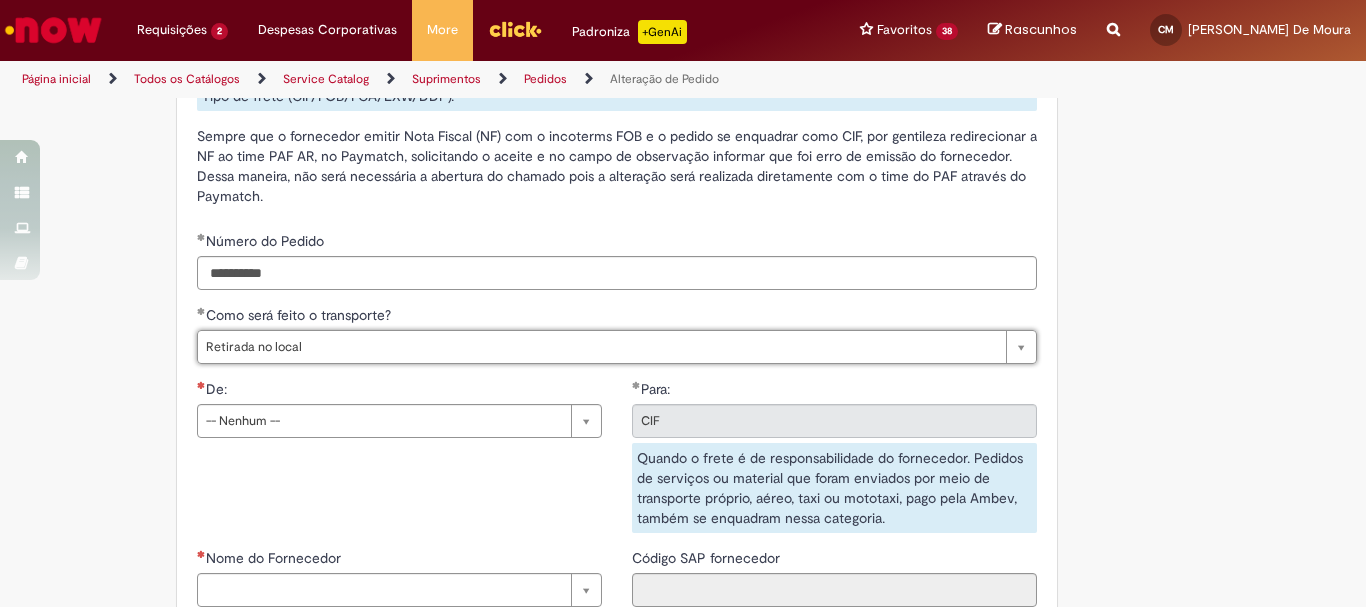 click on "Adicionar a Favoritos
Alteração de Pedido
Solicitar alteração de pedido de material ou serviço
Este chamado é destinado para  alterações no pedido  - preço, quantidade, tipo de frete (CIF/FOB), moeda, chave de confirmação, prazo de pagamento e código de imposto (IVA) – e para alterações de pedido por  DexPara  – conta contábil, centro, centro de custo, PEP, ordem, CNPJ de fornecedor, ou compra de material e serviço.
INFORMAÇÕES IMPORTANTES PARA ALTERAÇÃO DE PREÇO:
Pedidos de contrato:  A solicitação será confrontada com o valor acordado  em contrato  e só será modificado caso seja identificado algum  erro  na negociação ou no cálculo do preço.
É obrigatório anexar o e-mail com a solicitação do fornecedor!
O prazo para atendimento da NIMBI e NOW é o mesmo (3 dias úteis):  Favor orientar o fornecedor a marcar pendência na  Nimbi" at bounding box center [585, -103] 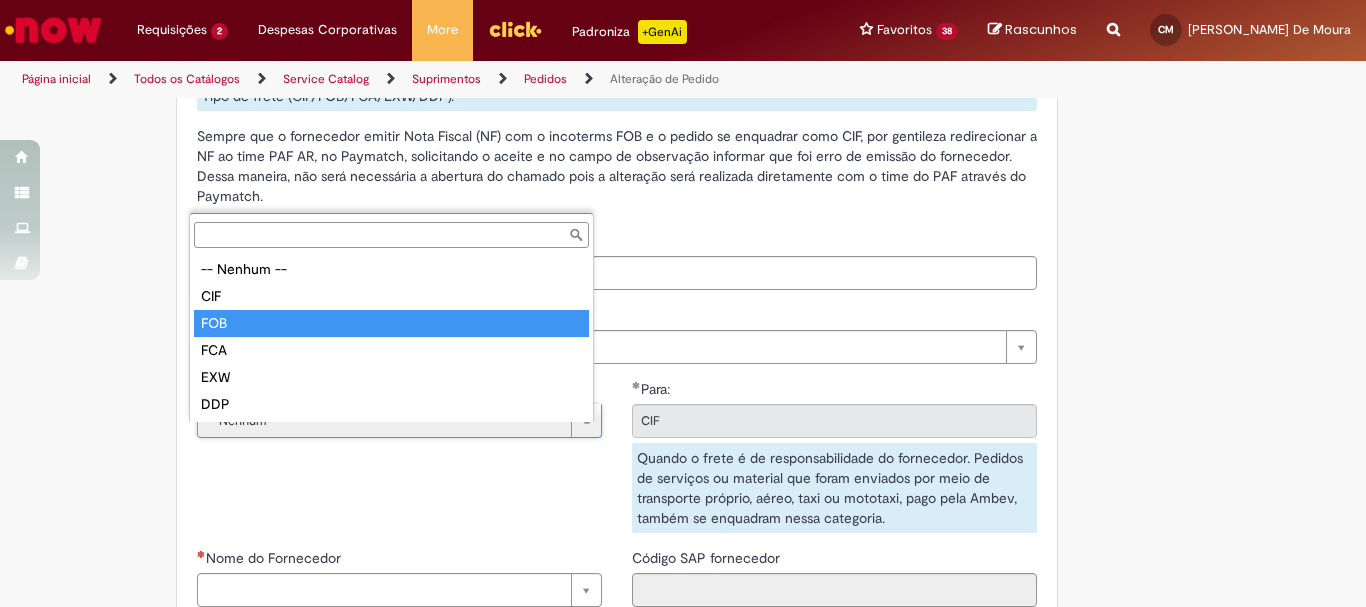type on "***" 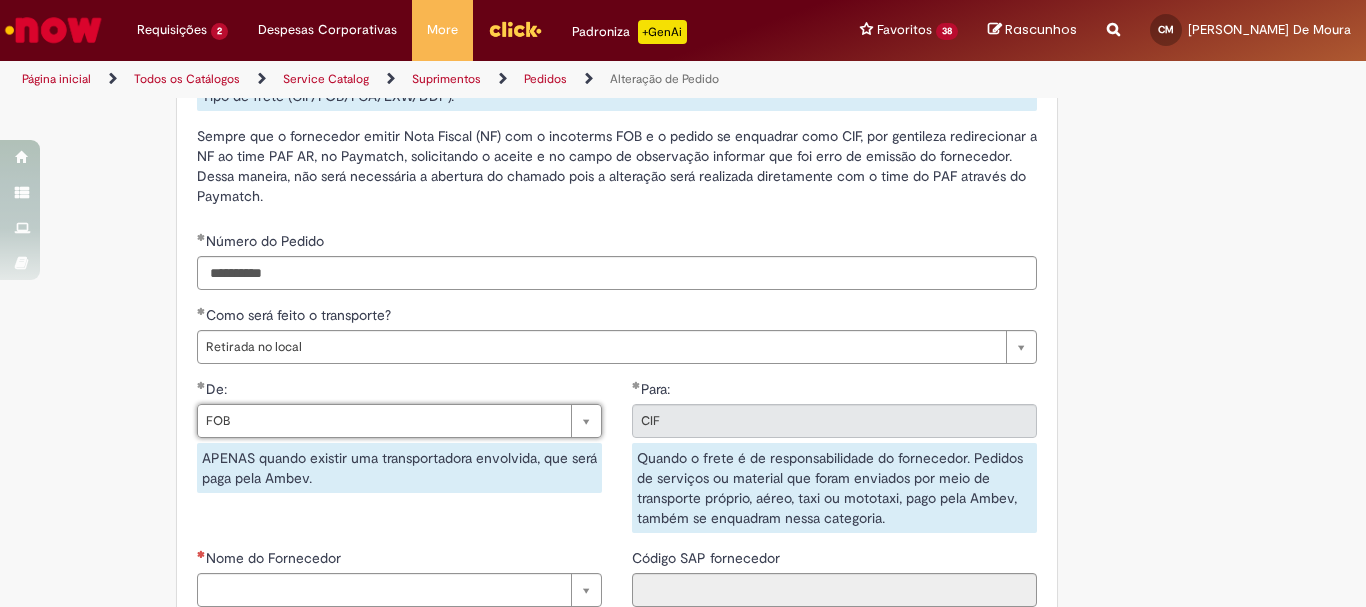 scroll, scrollTop: 1800, scrollLeft: 0, axis: vertical 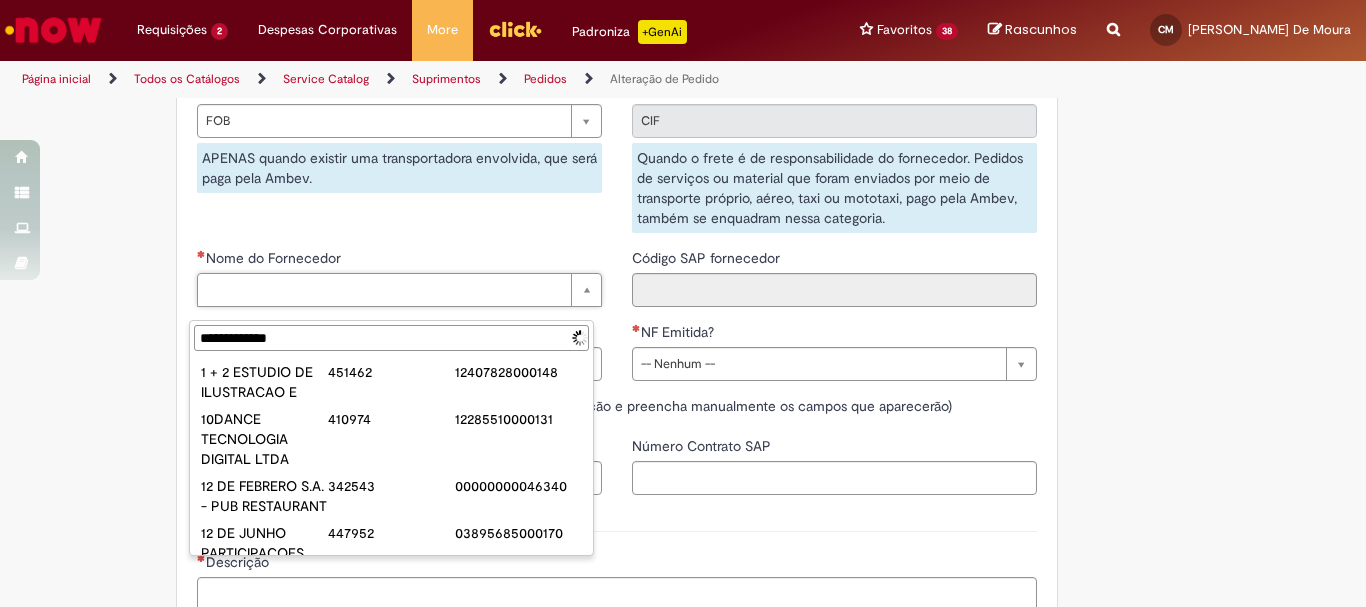 type on "**********" 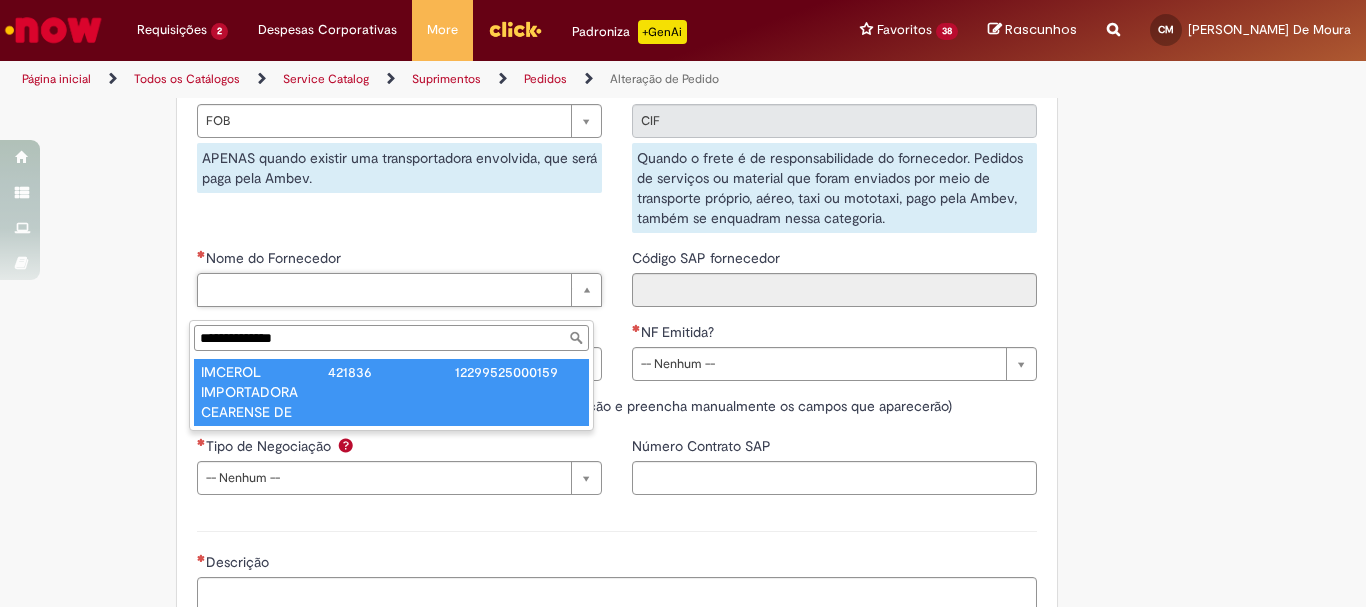 type on "**********" 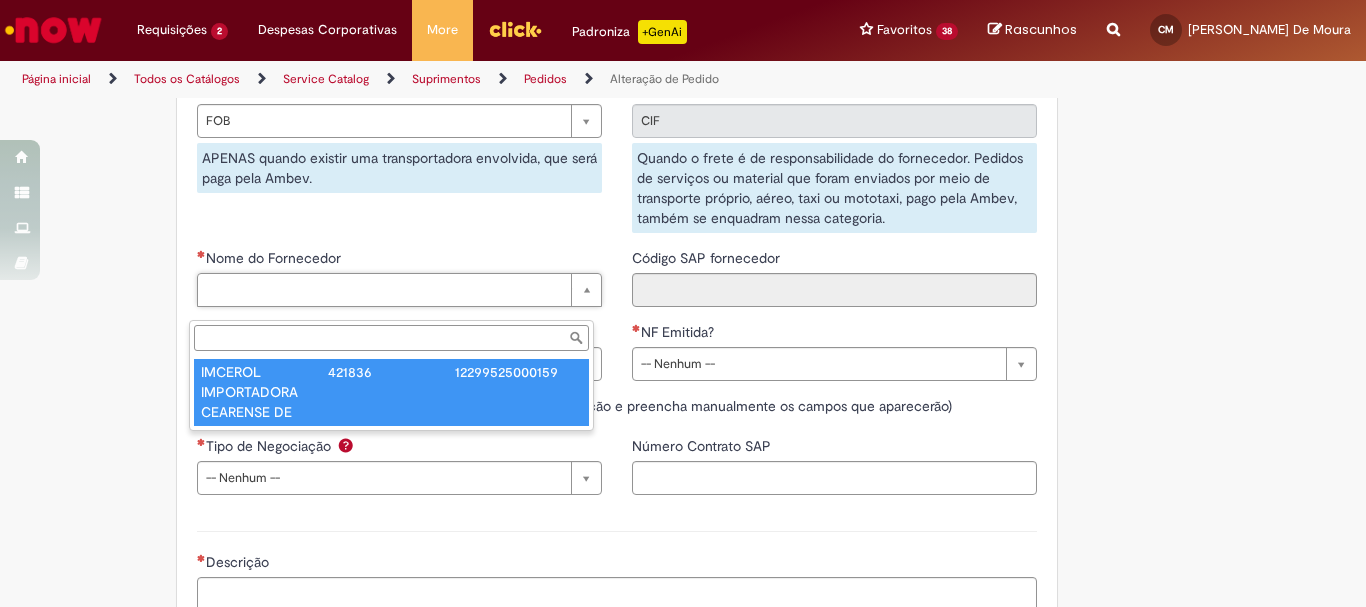 type on "******" 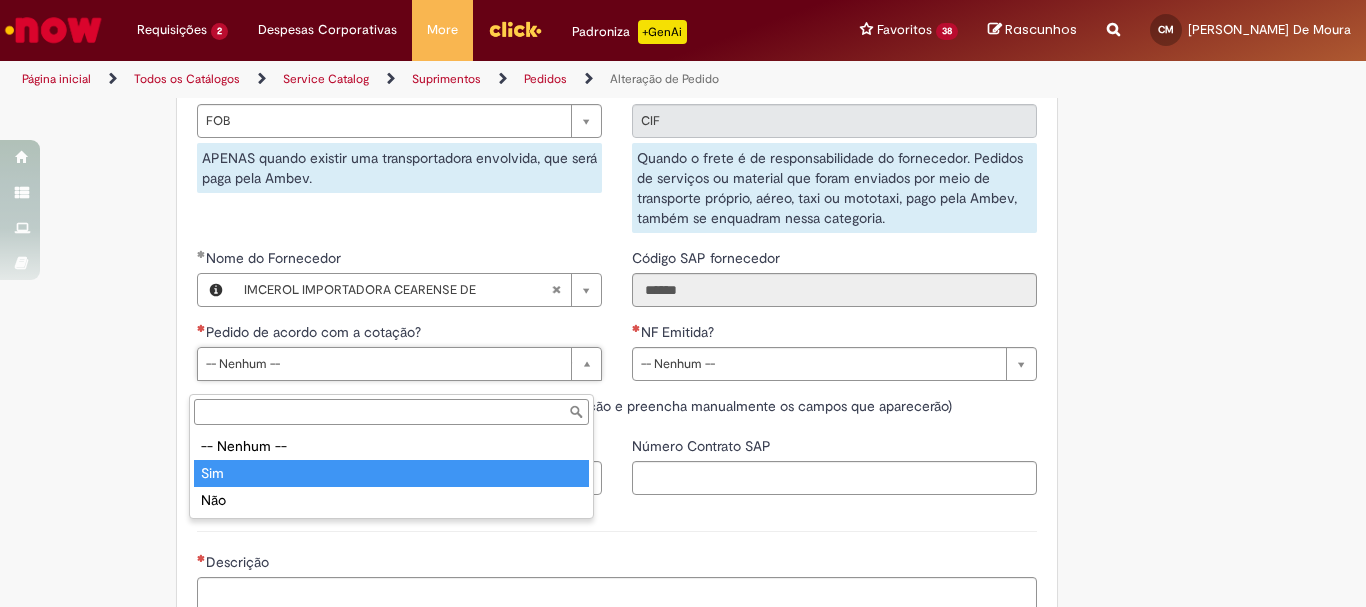 type on "***" 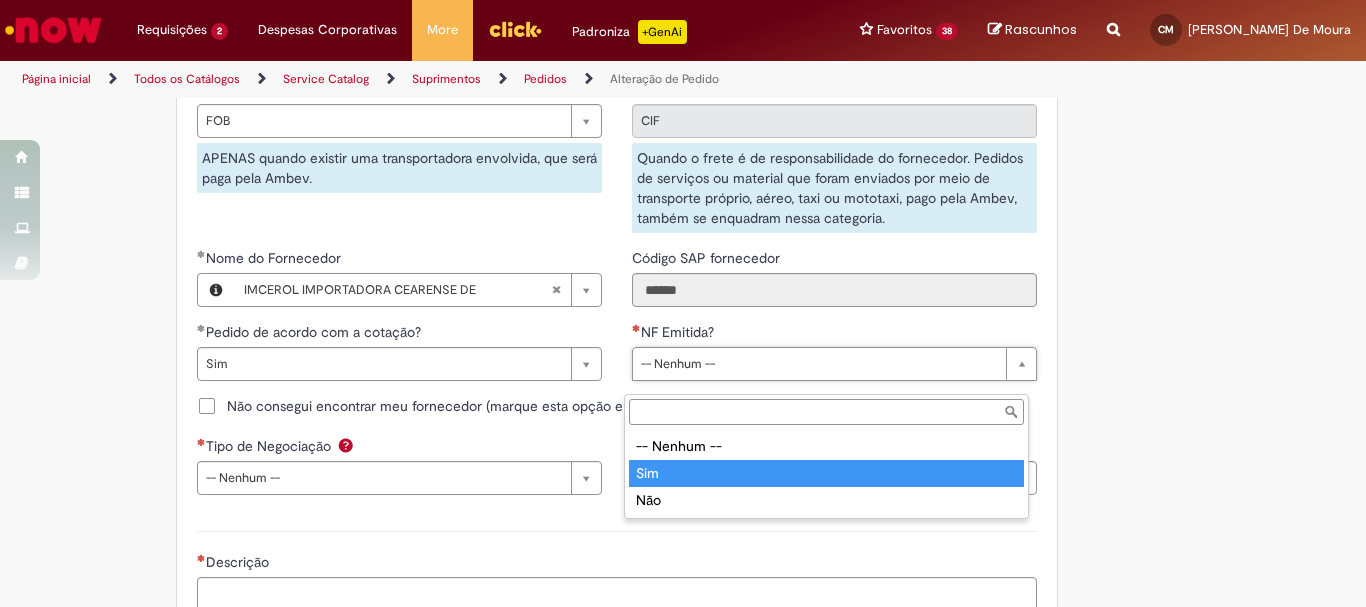 type on "***" 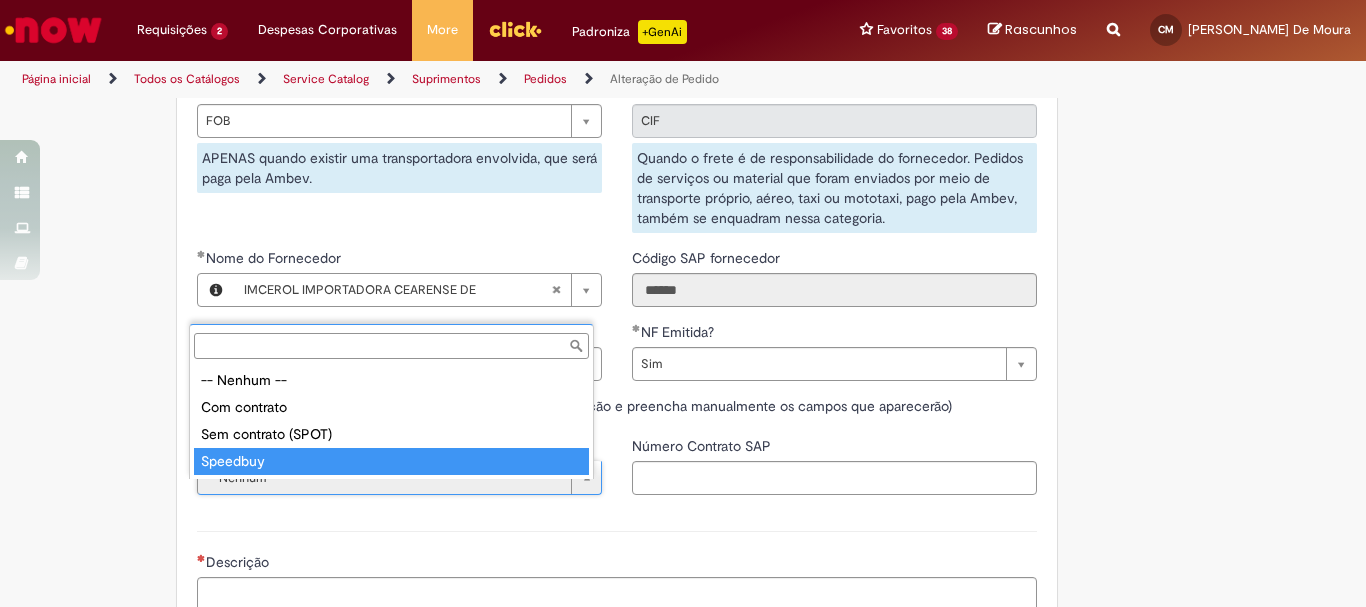 type on "********" 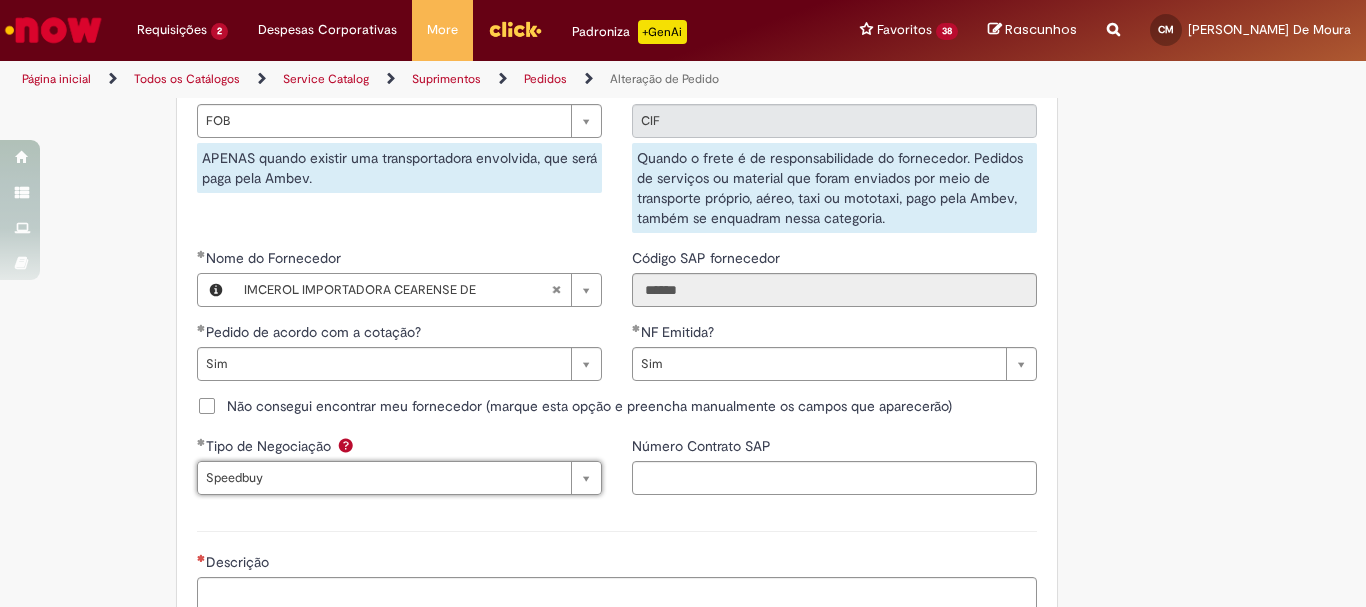 click on "Adicionar a Favoritos
Alteração de Pedido
Solicitar alteração de pedido de material ou serviço
Este chamado é destinado para  alterações no pedido  - preço, quantidade, tipo de frete (CIF/FOB), moeda, chave de confirmação, prazo de pagamento e código de imposto (IVA) – e para alterações de pedido por  DexPara  – conta contábil, centro, centro de custo, PEP, ordem, CNPJ de fornecedor, ou compra de material e serviço.
INFORMAÇÕES IMPORTANTES PARA ALTERAÇÃO DE PREÇO:
Pedidos de contrato:  A solicitação será confrontada com o valor acordado  em contrato  e só será modificado caso seja identificado algum  erro  na negociação ou no cálculo do preço.
É obrigatório anexar o e-mail com a solicitação do fornecedor!
O prazo para atendimento da NIMBI e NOW é o mesmo (3 dias úteis):  Favor orientar o fornecedor a marcar pendência na  Nimbi" at bounding box center (585, -403) 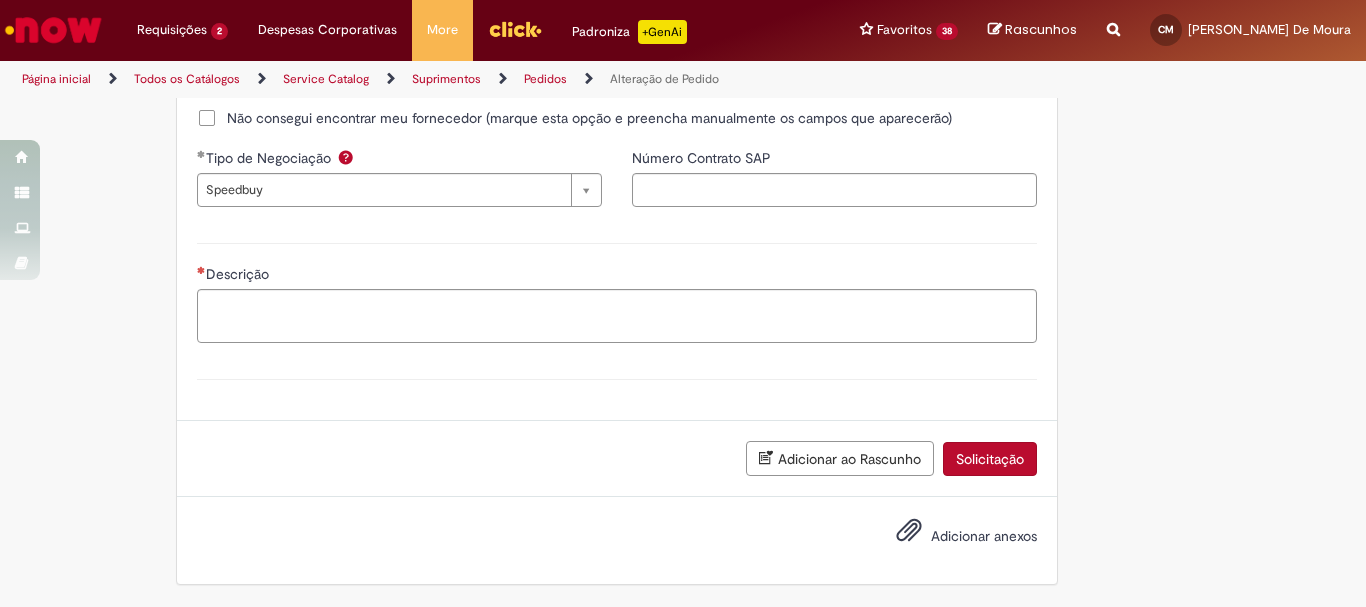 scroll, scrollTop: 2104, scrollLeft: 0, axis: vertical 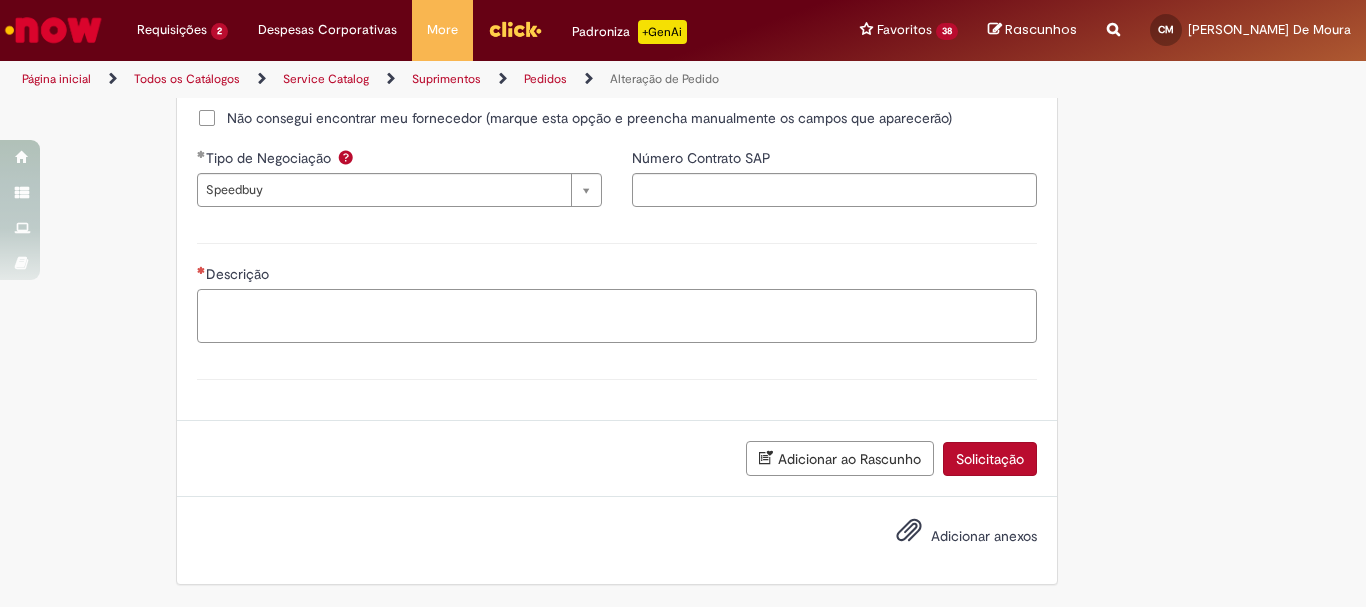click on "Descrição" at bounding box center (617, 316) 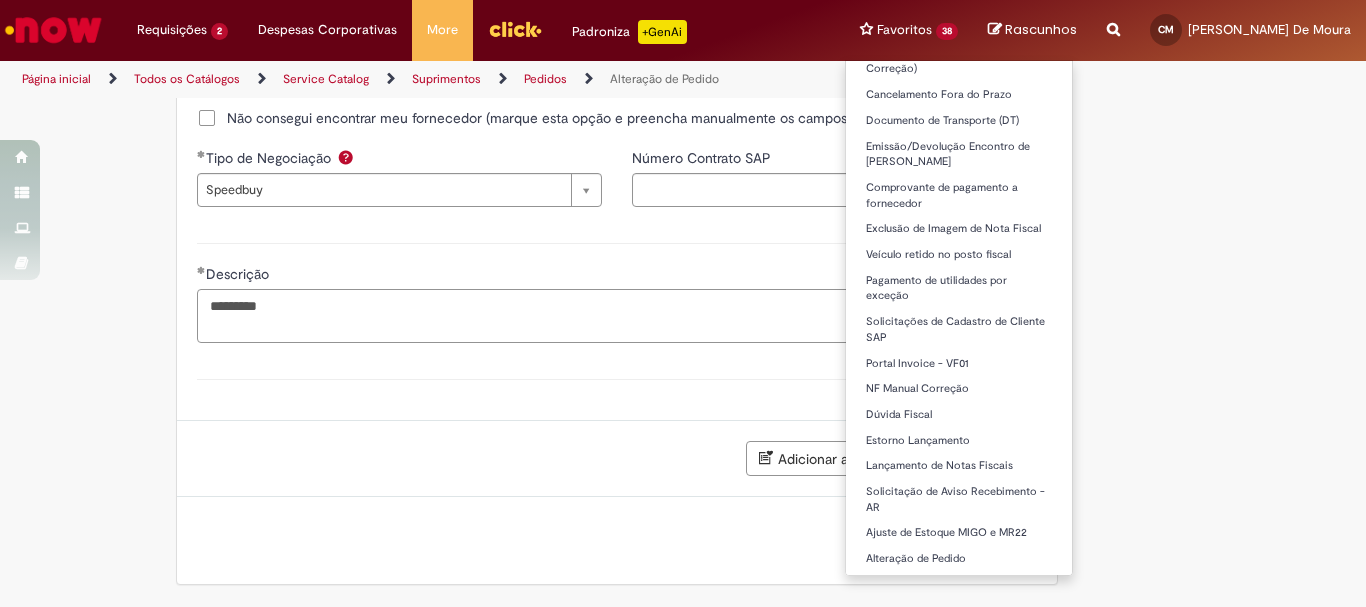 type on "*********" 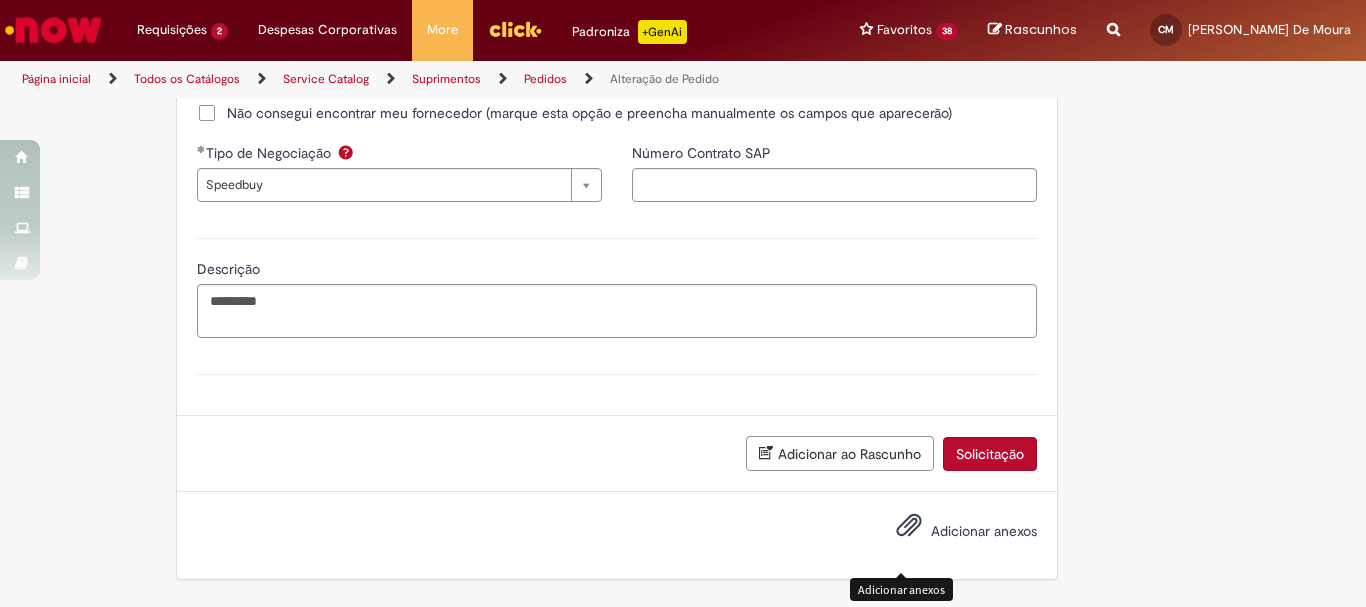 click at bounding box center (909, 526) 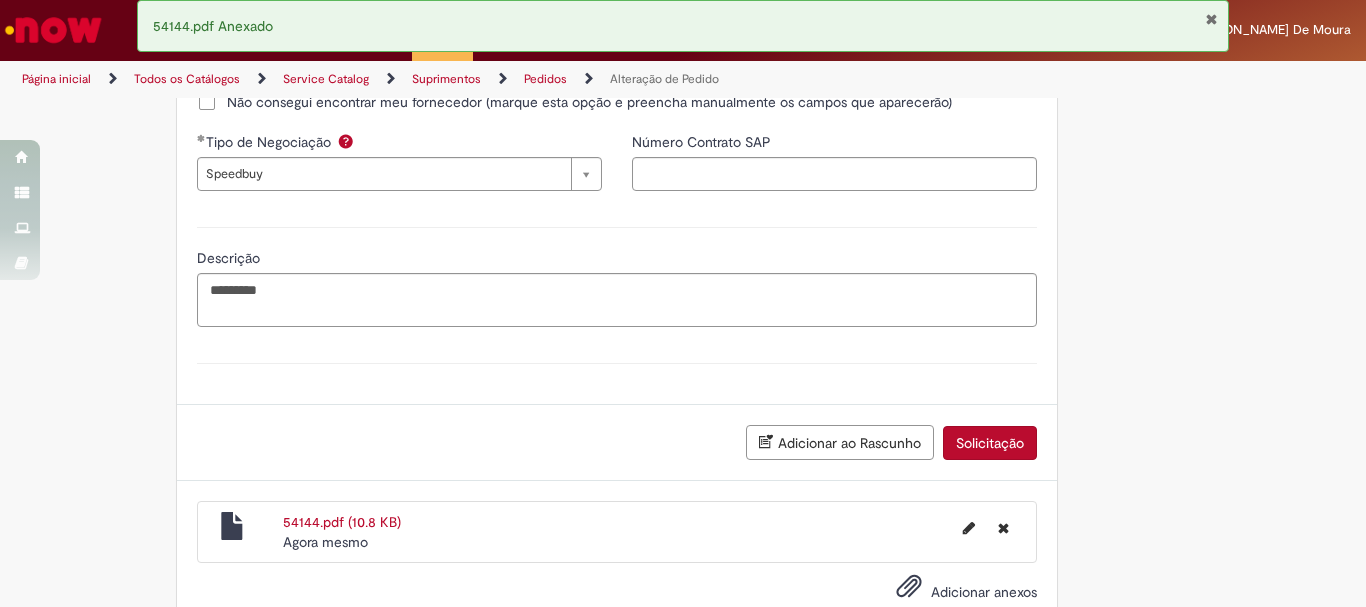 click on "Solicitação" at bounding box center (990, 443) 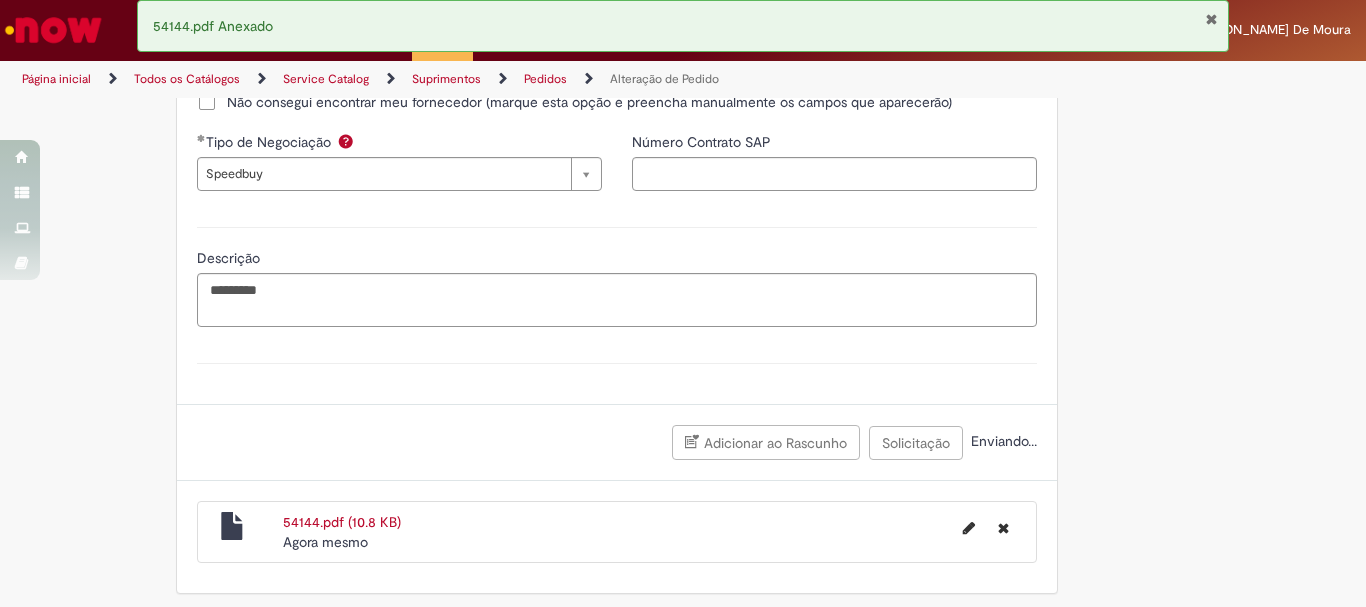scroll, scrollTop: 1704, scrollLeft: 0, axis: vertical 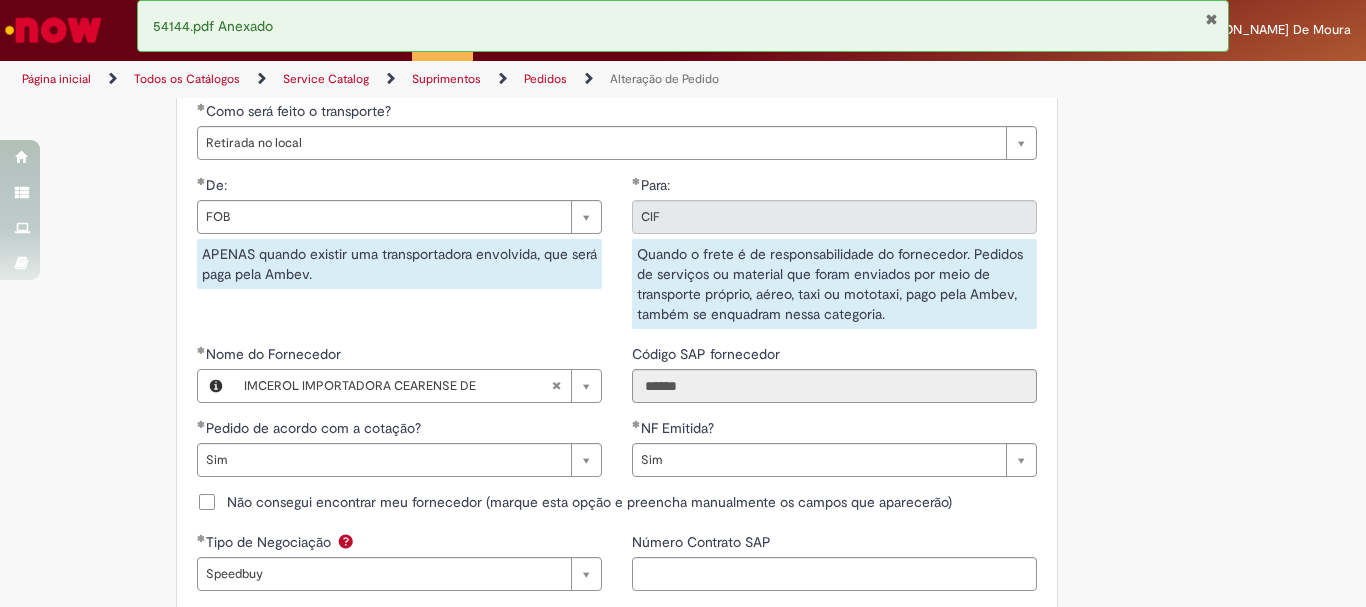 click at bounding box center [1211, 19] 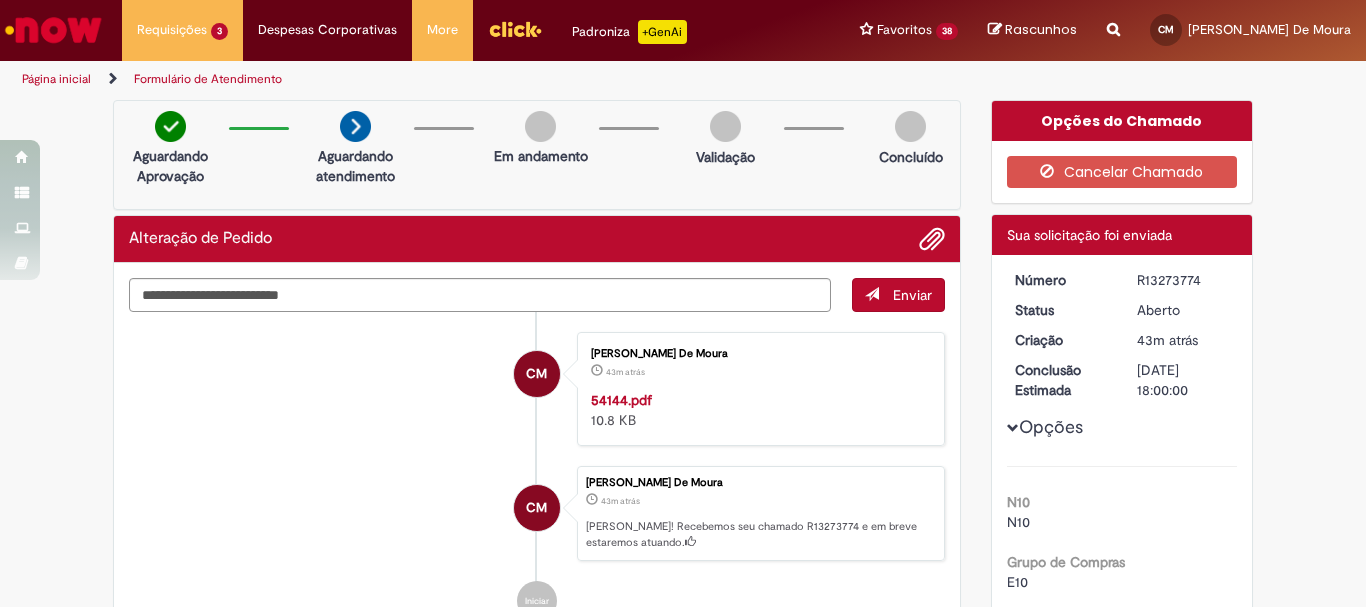 click at bounding box center (515, 29) 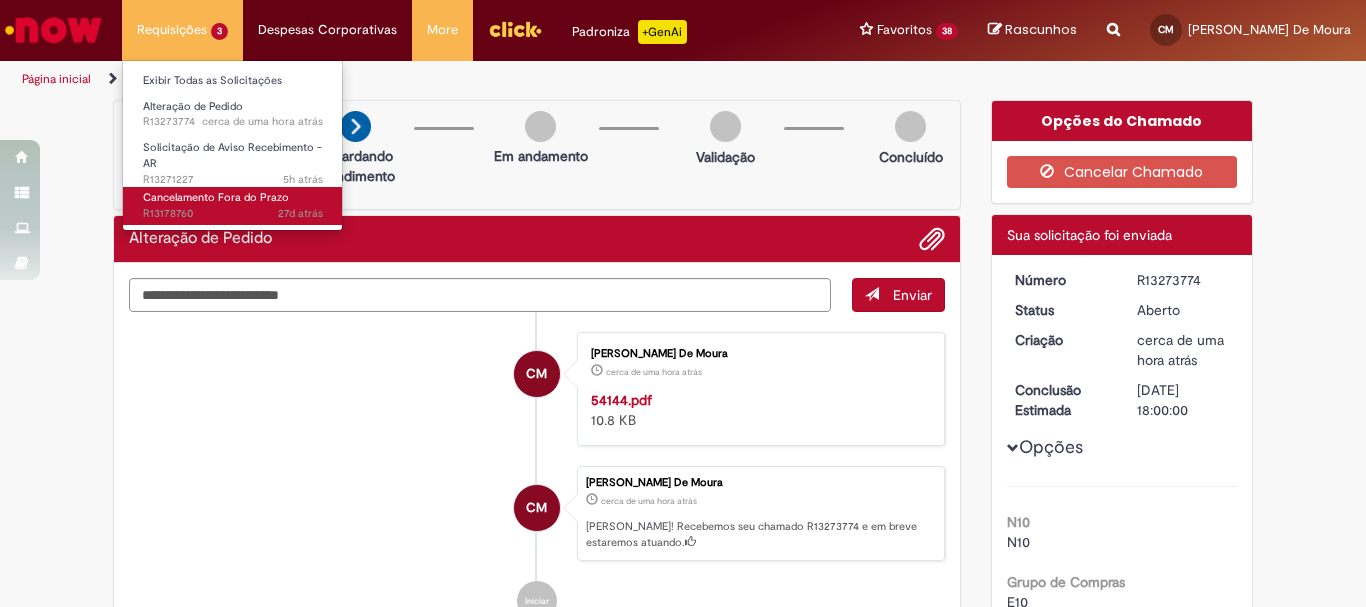 click on "Cancelamento Fora do Prazo" at bounding box center [216, 197] 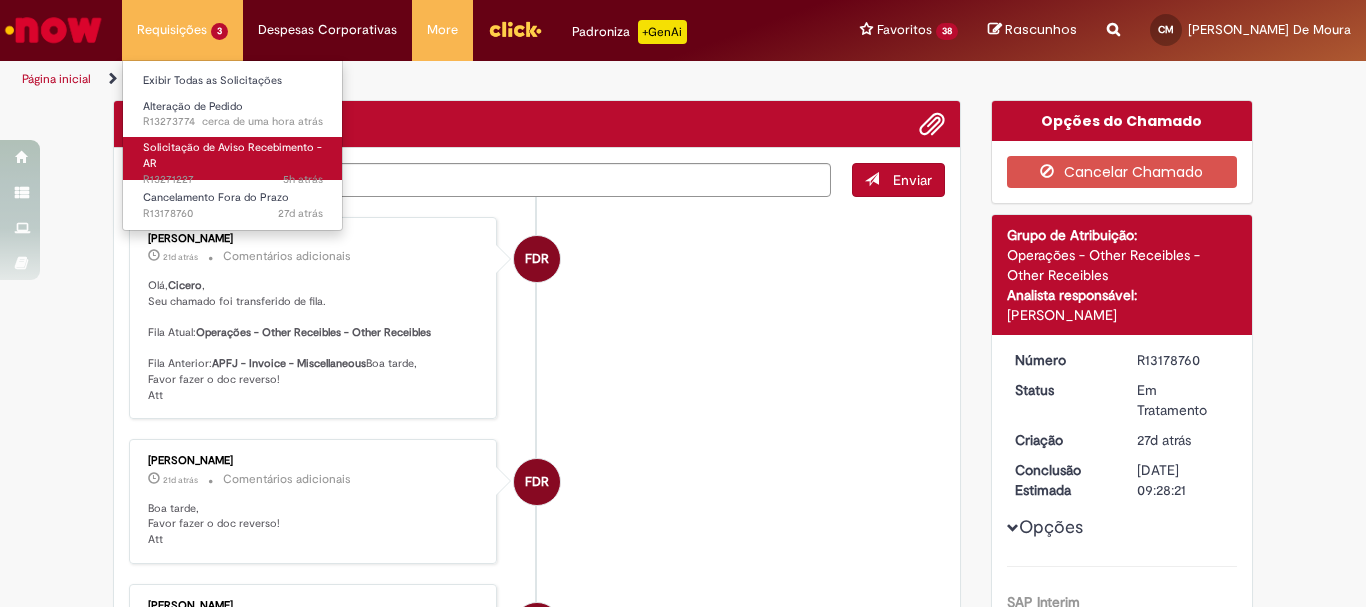 click on "Solicitação de Aviso Recebimento - AR
5h atrás 5 horas atrás  R13271227" at bounding box center (233, 158) 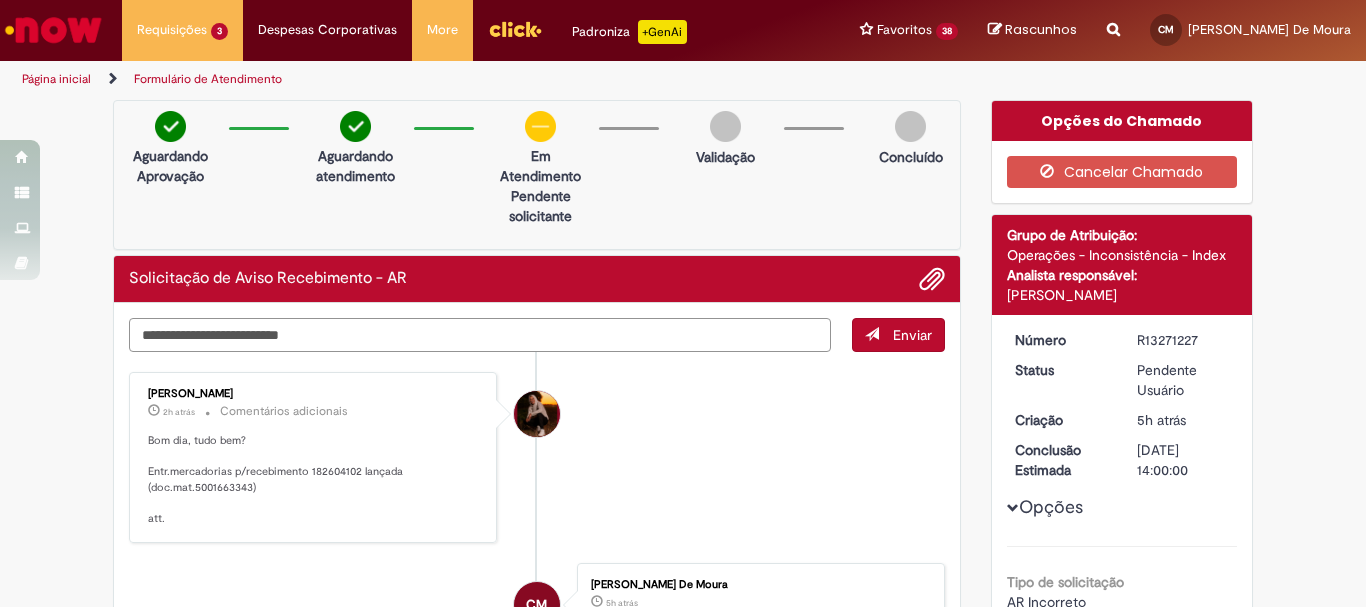click at bounding box center (480, 335) 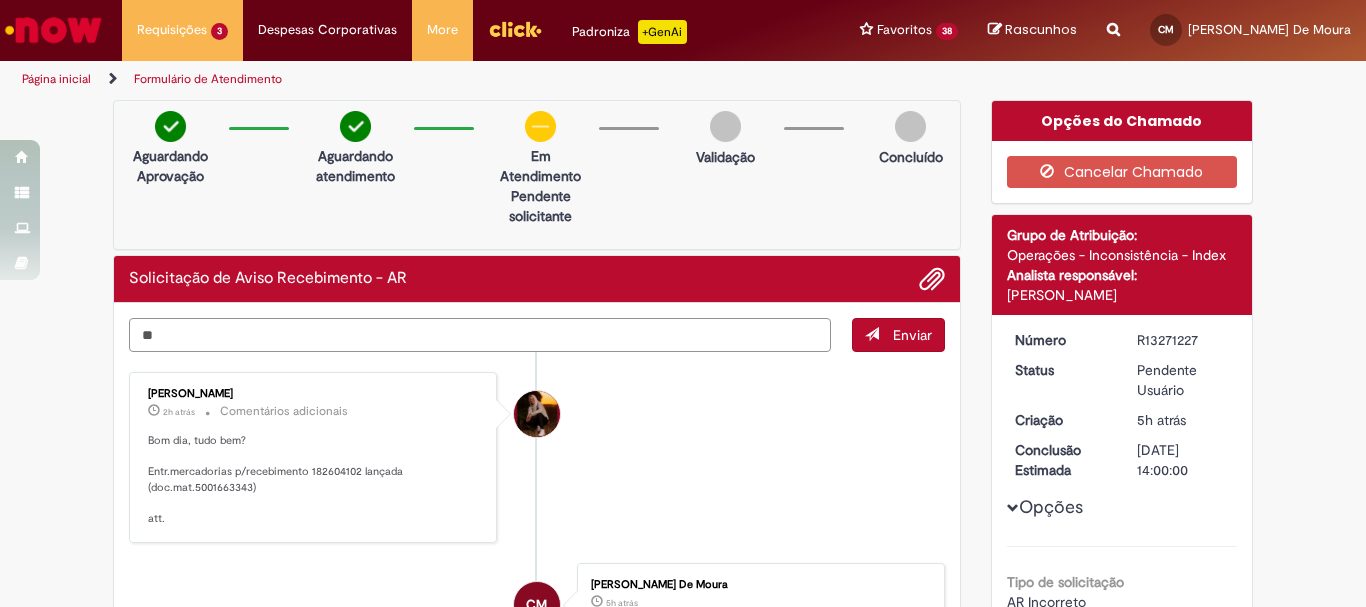 type on "*" 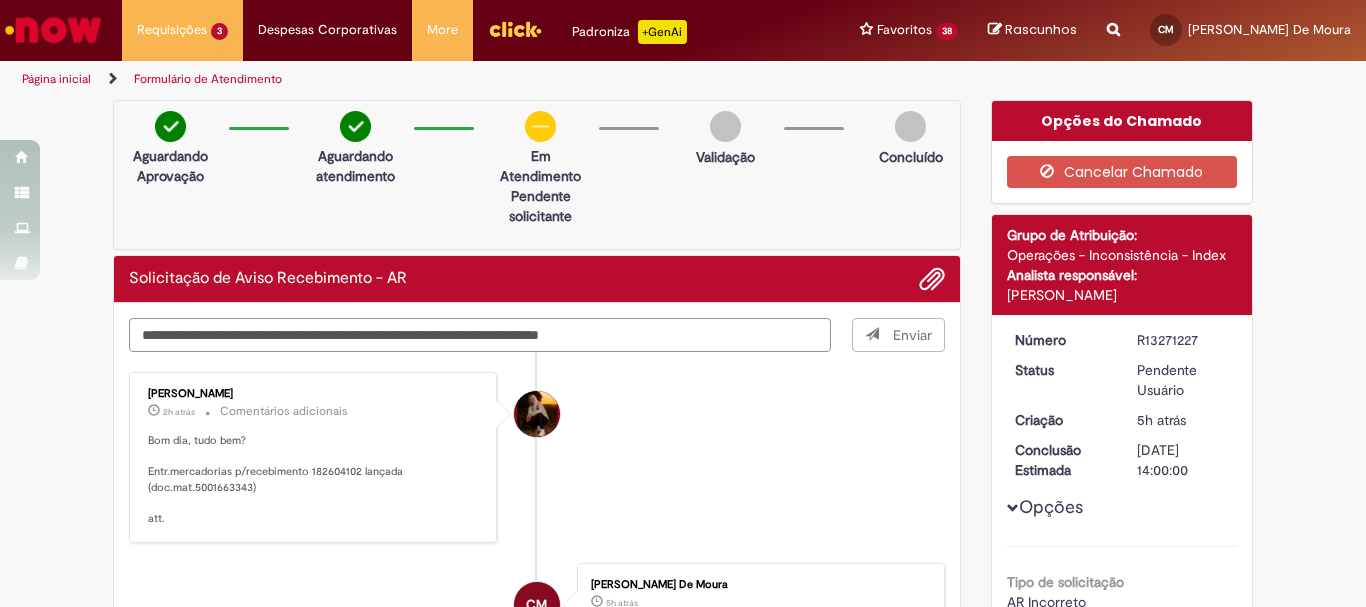 type on "**********" 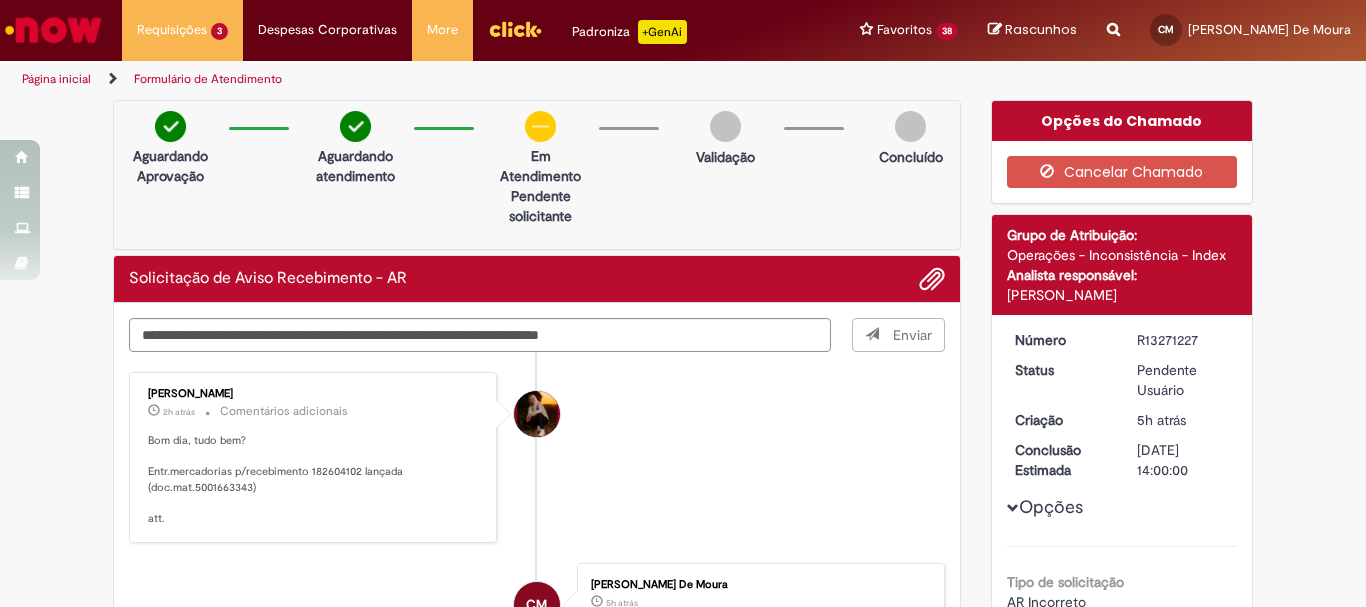 type 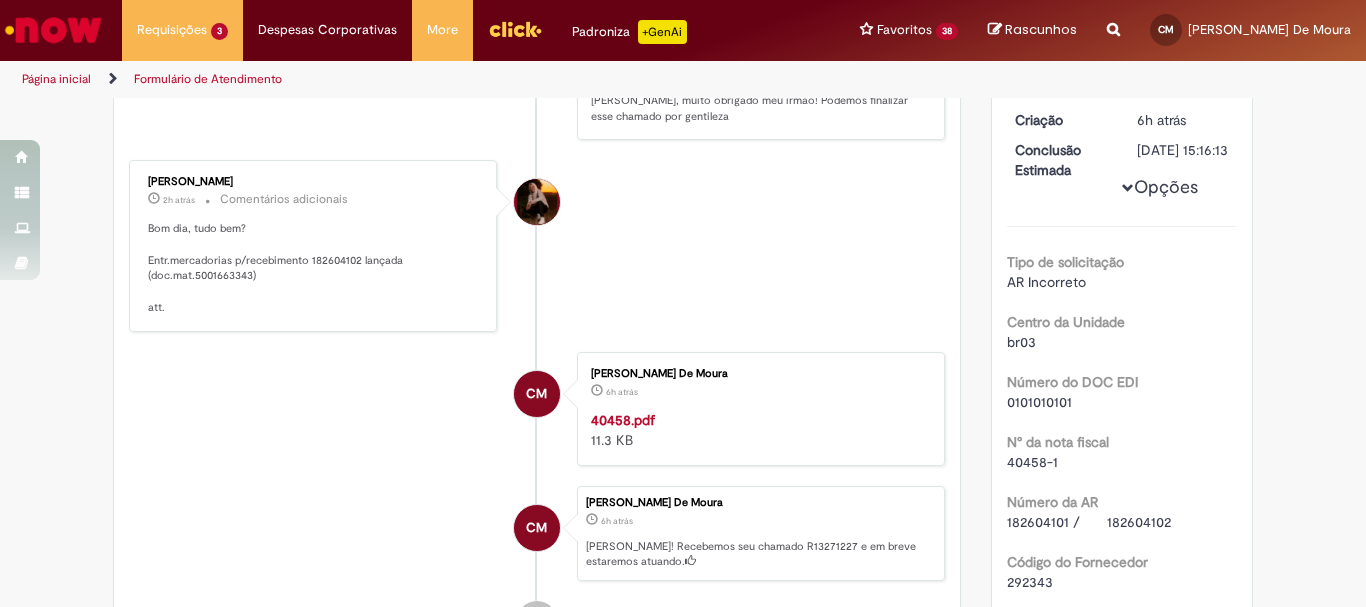 scroll, scrollTop: 400, scrollLeft: 0, axis: vertical 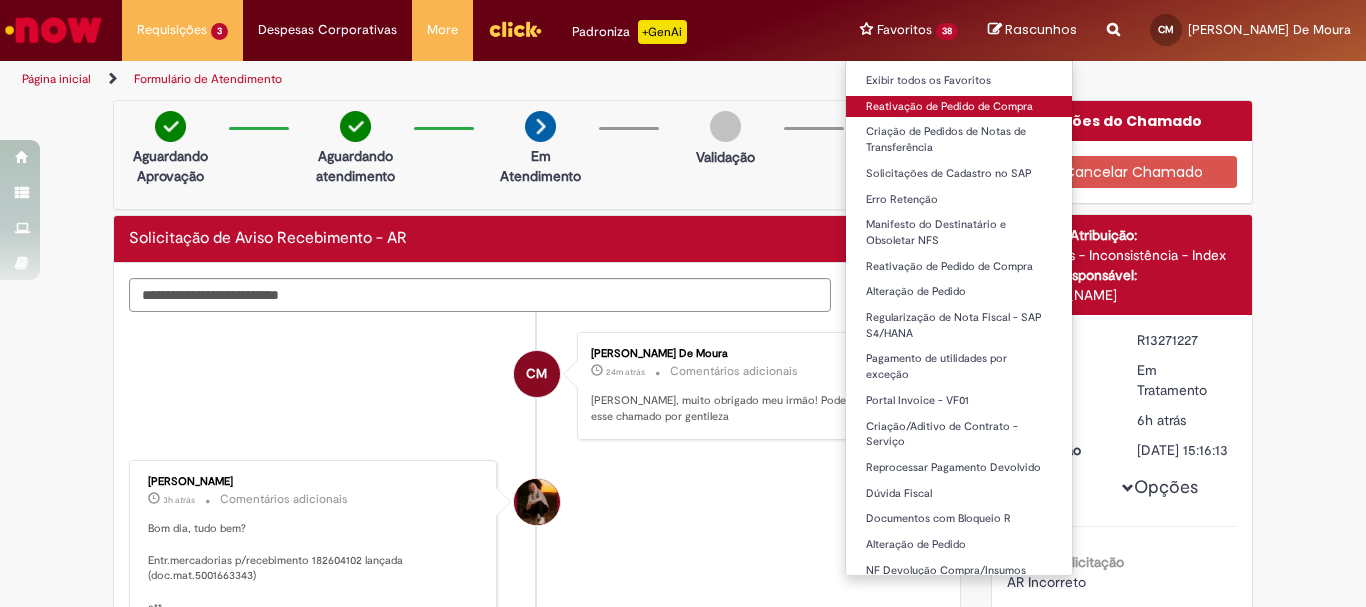 click on "Reativação de Pedido de Compra" at bounding box center (959, 107) 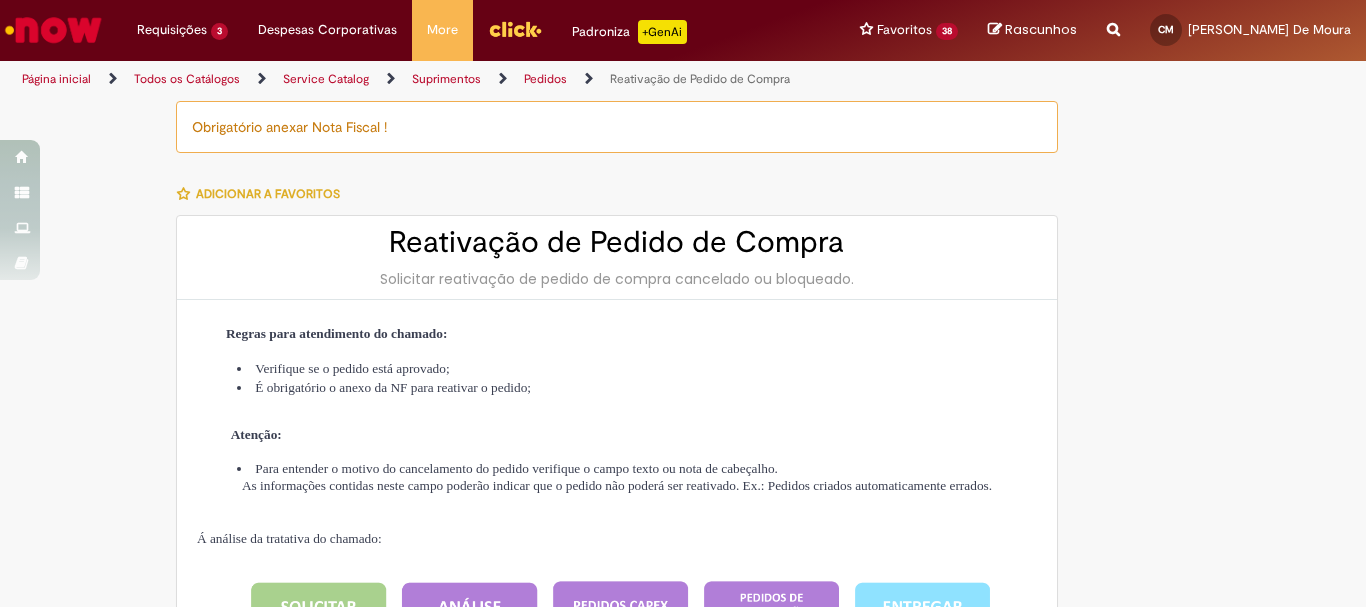type on "********" 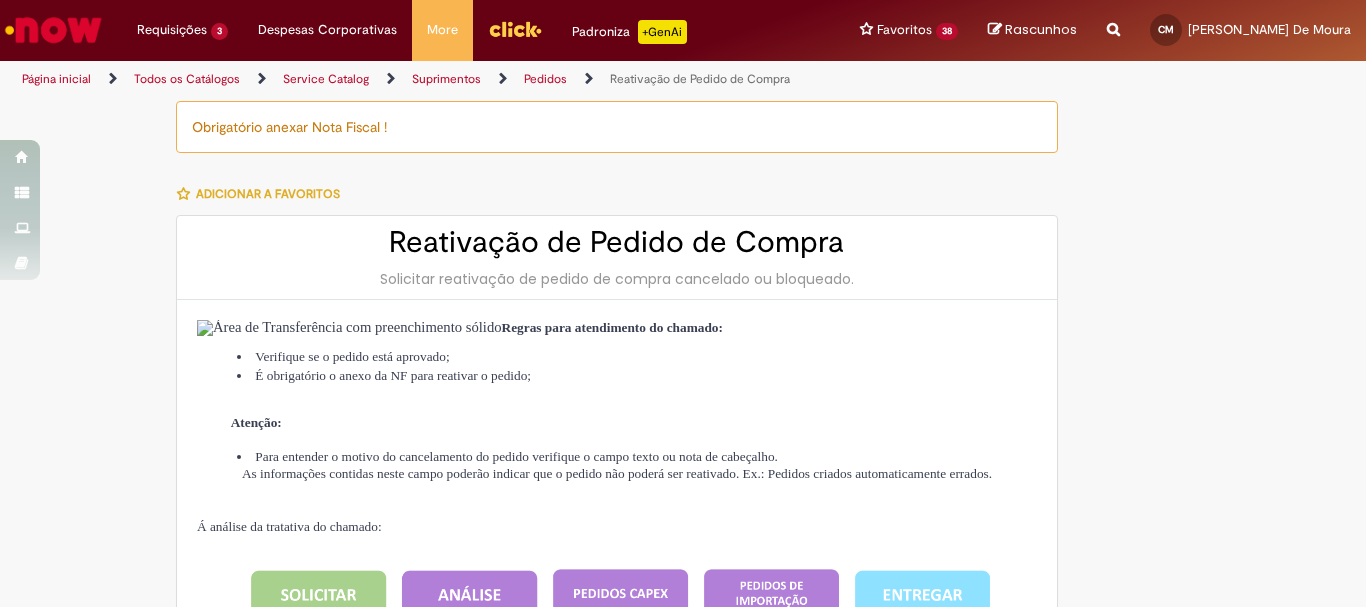 type on "**********" 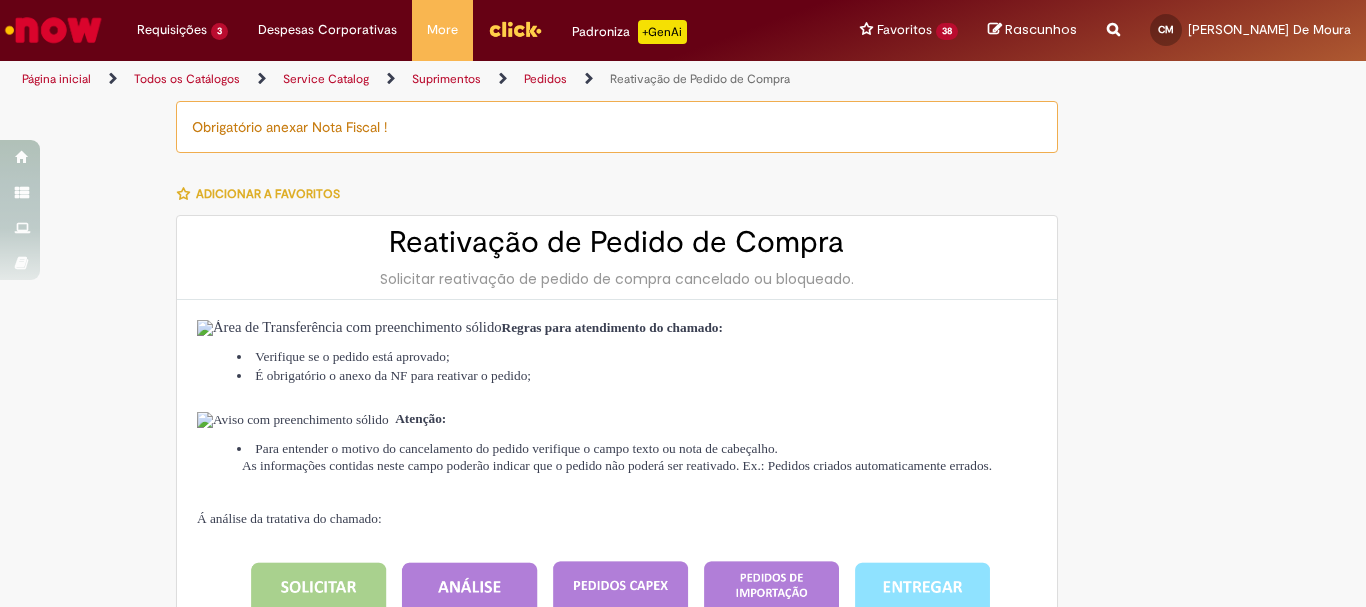 type on "**********" 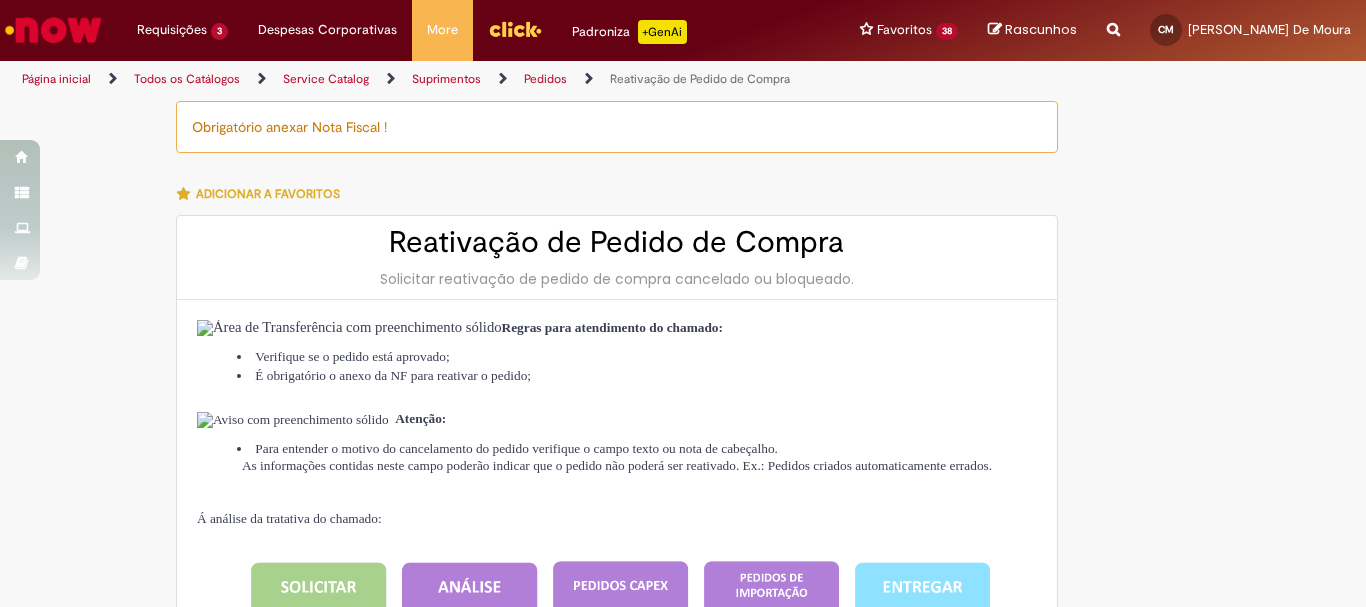 type on "**********" 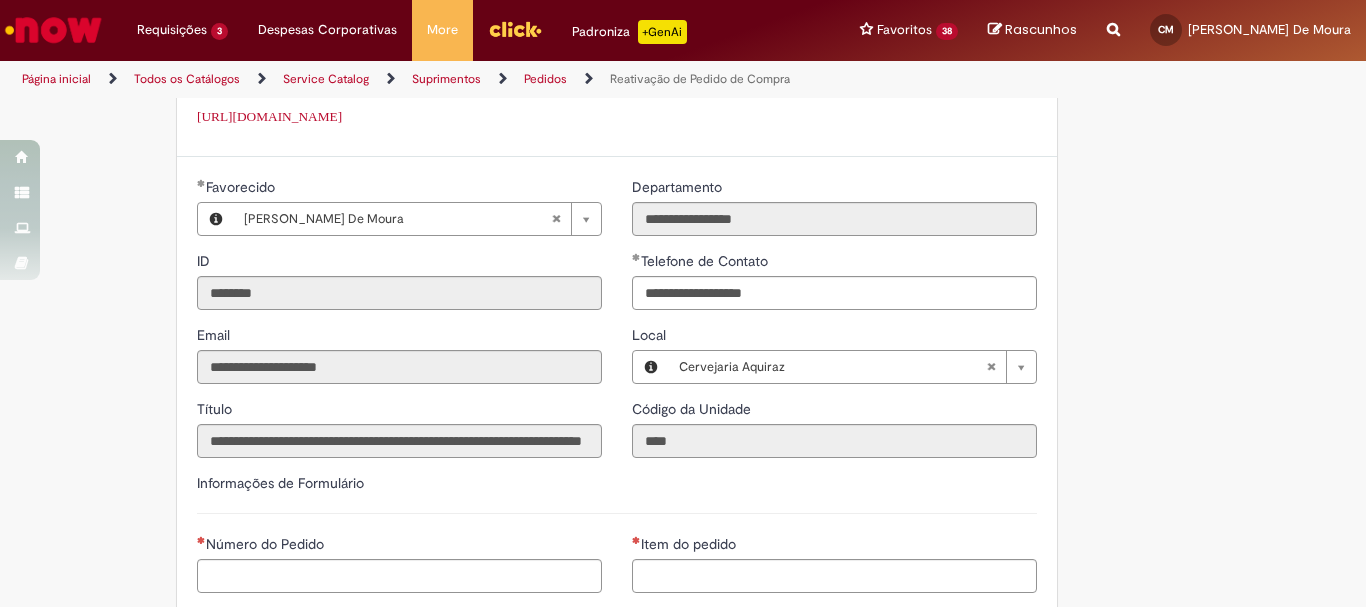 scroll, scrollTop: 1200, scrollLeft: 0, axis: vertical 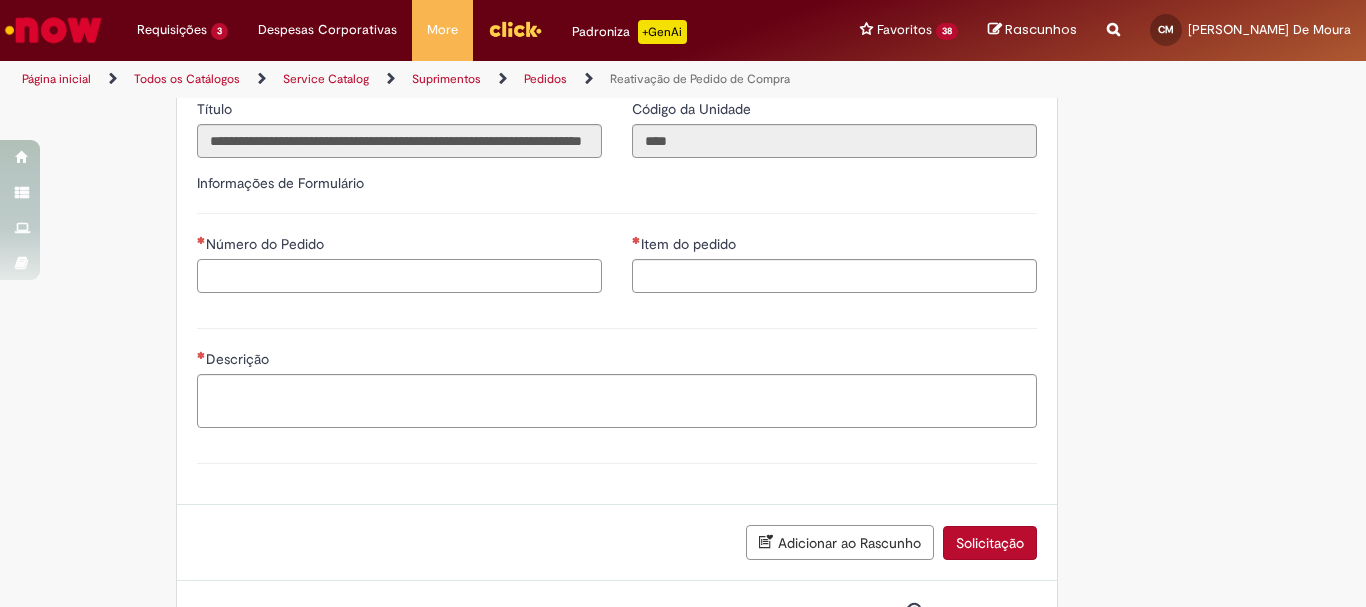 click on "Número do Pedido" at bounding box center [399, 276] 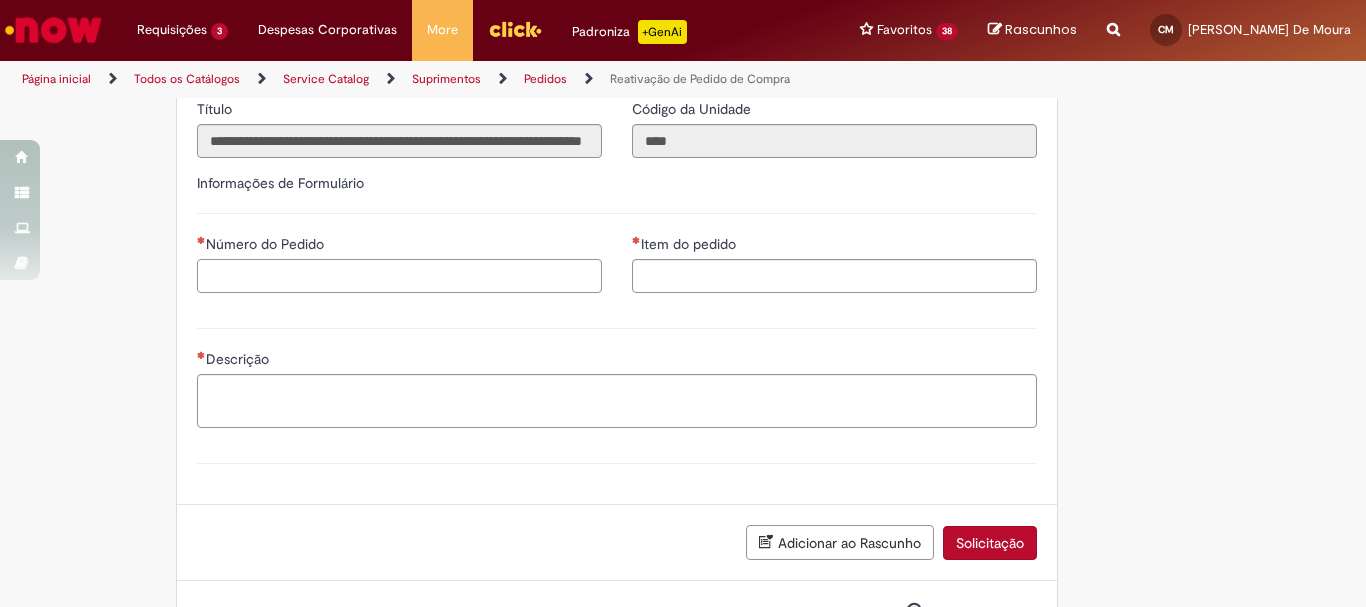 click on "Número do Pedido" at bounding box center (399, 276) 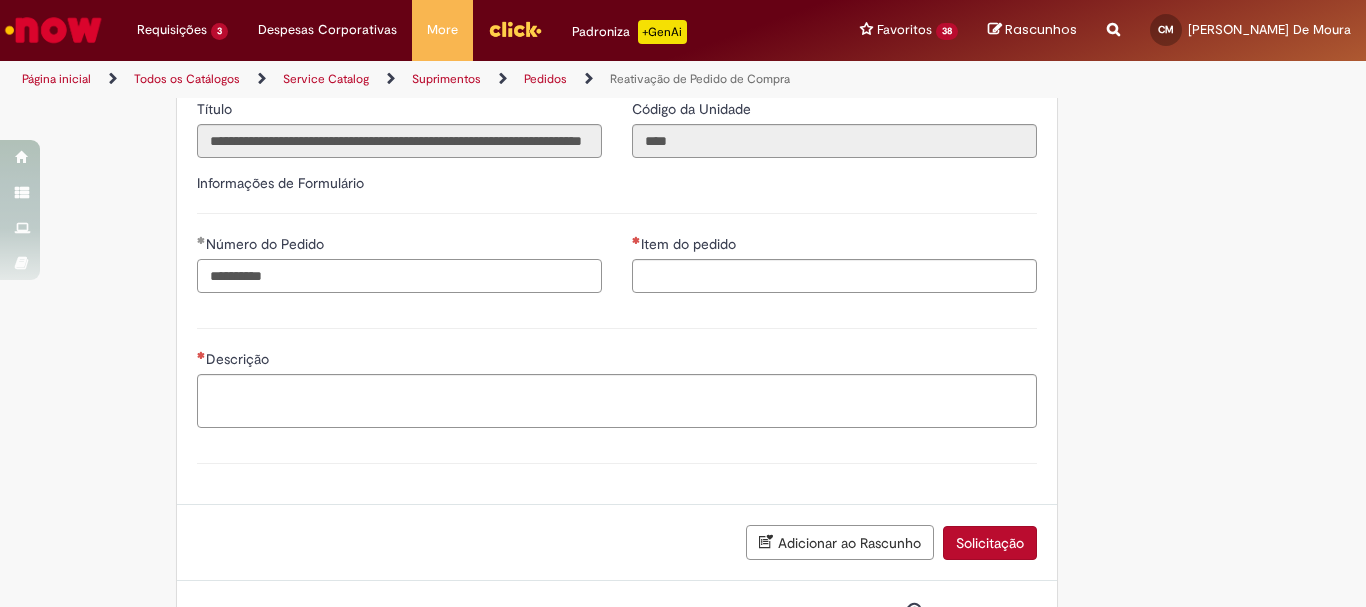 type on "**********" 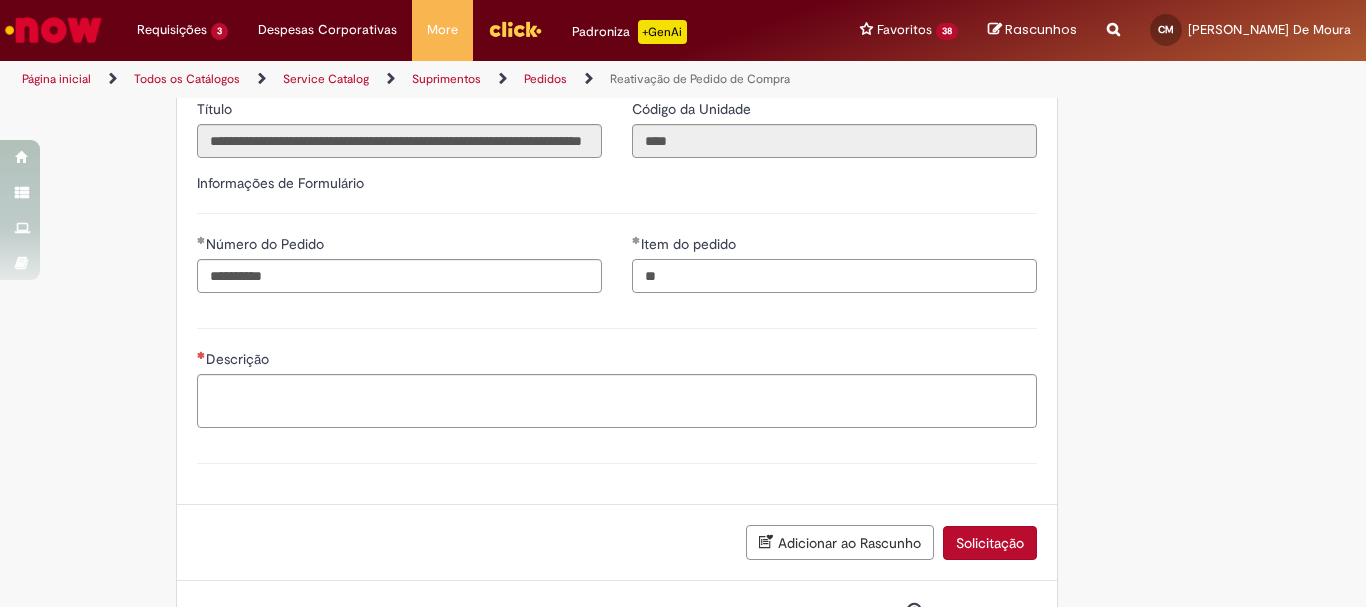 type on "**" 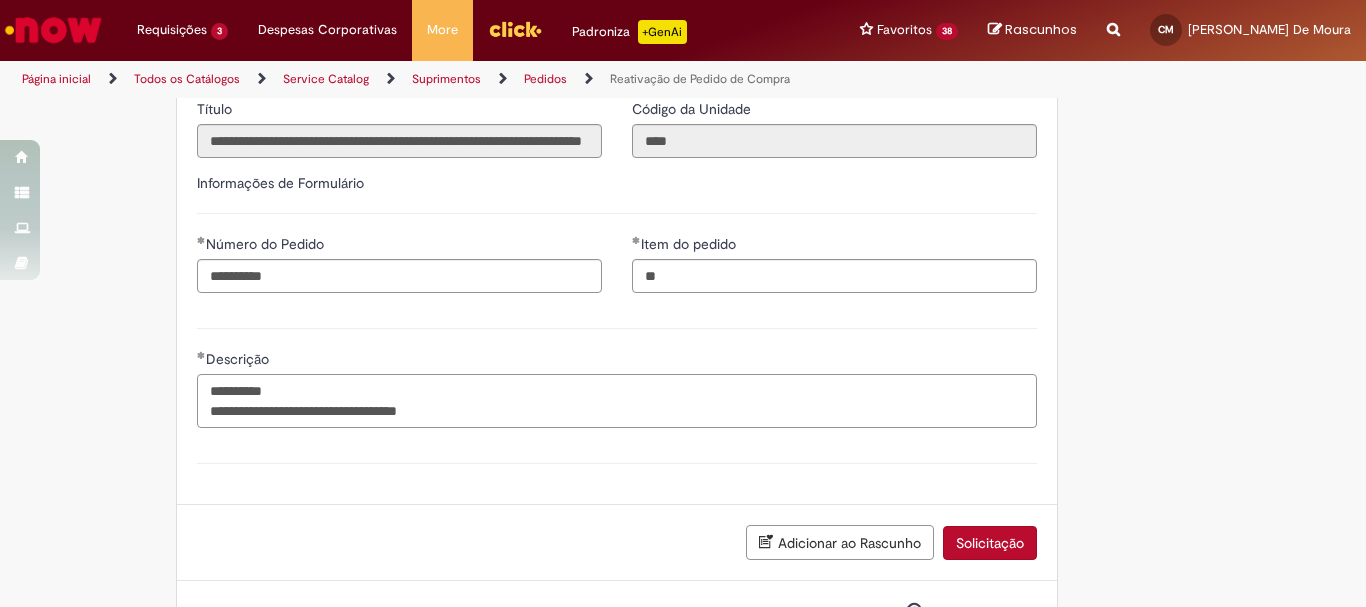 click on "**********" at bounding box center [617, 401] 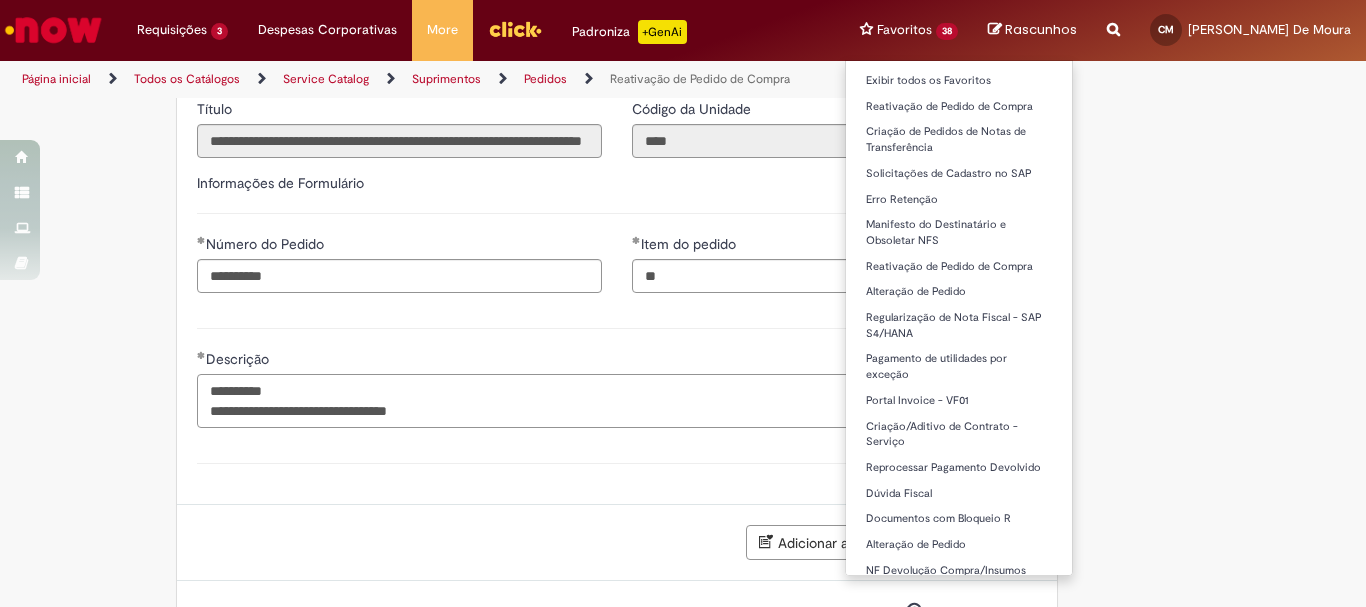 type on "**********" 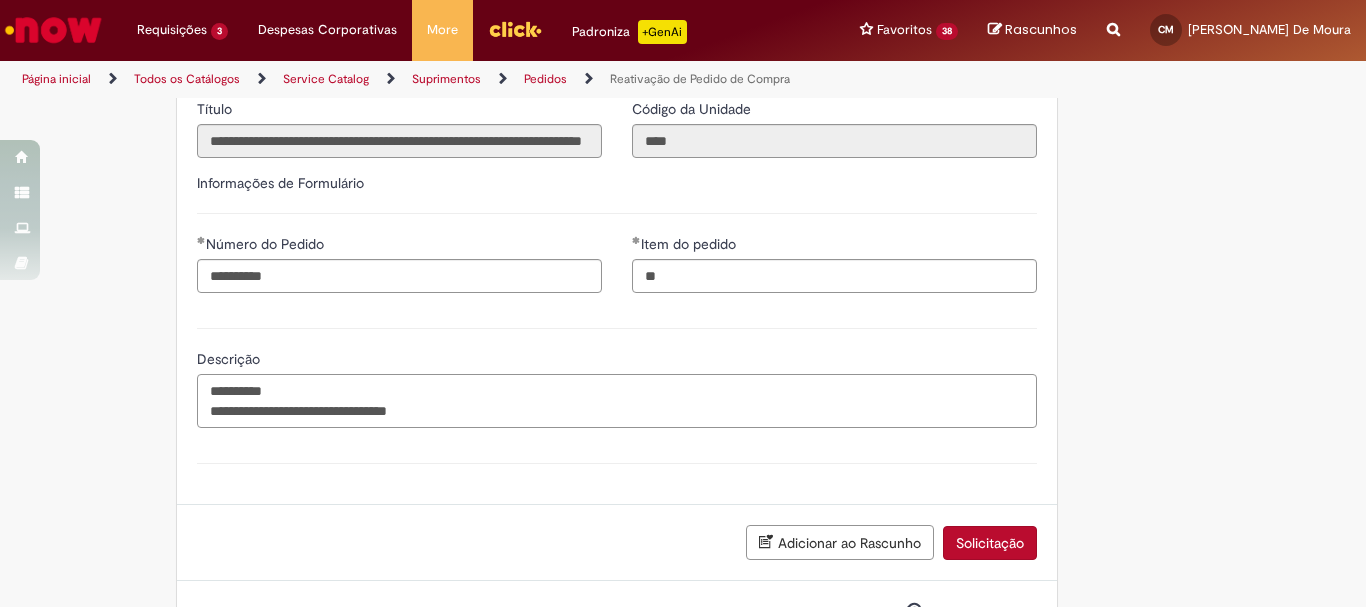 scroll, scrollTop: 1320, scrollLeft: 0, axis: vertical 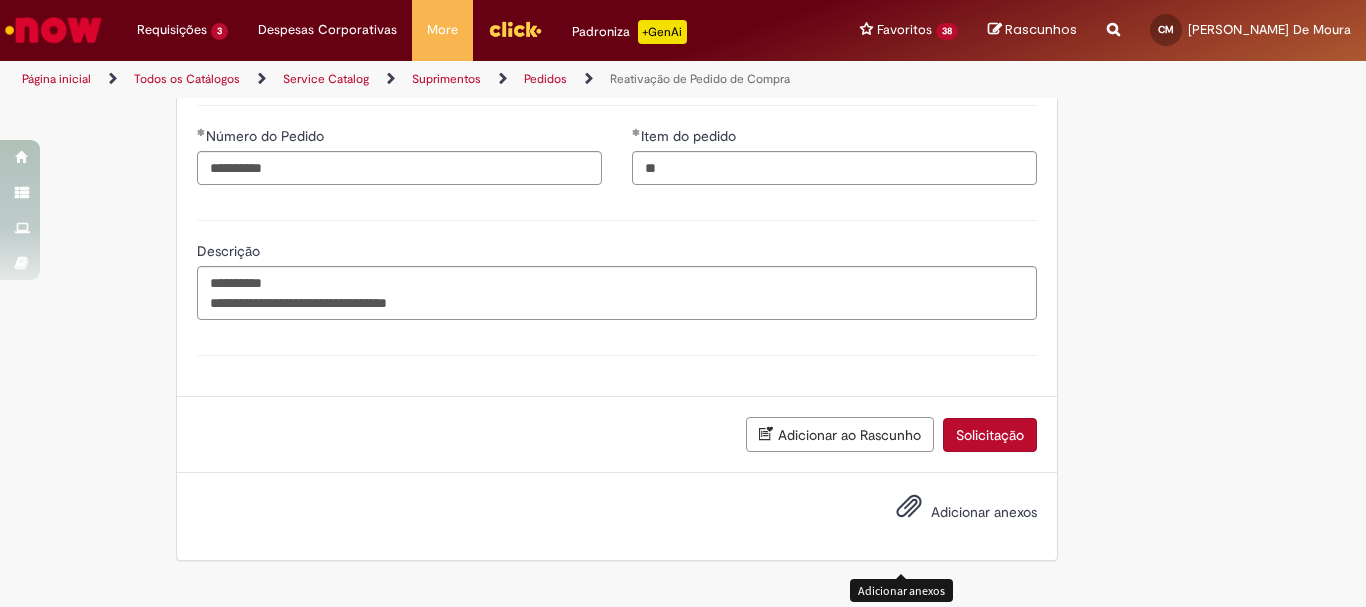 click at bounding box center (909, 507) 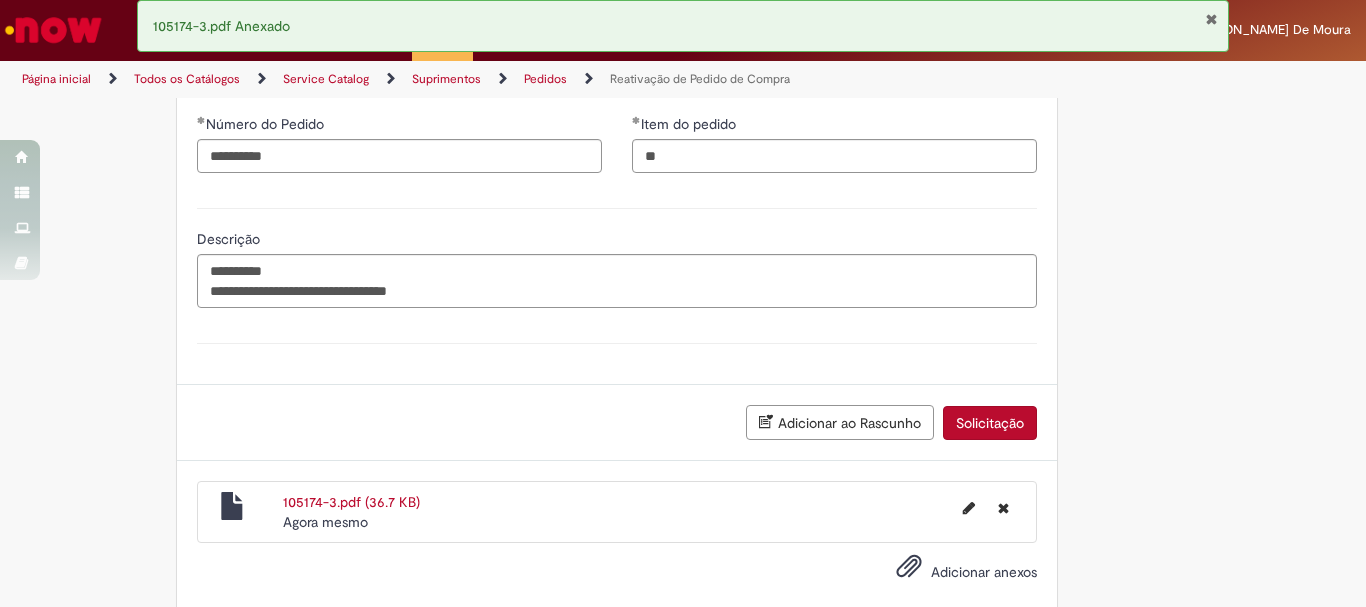 type 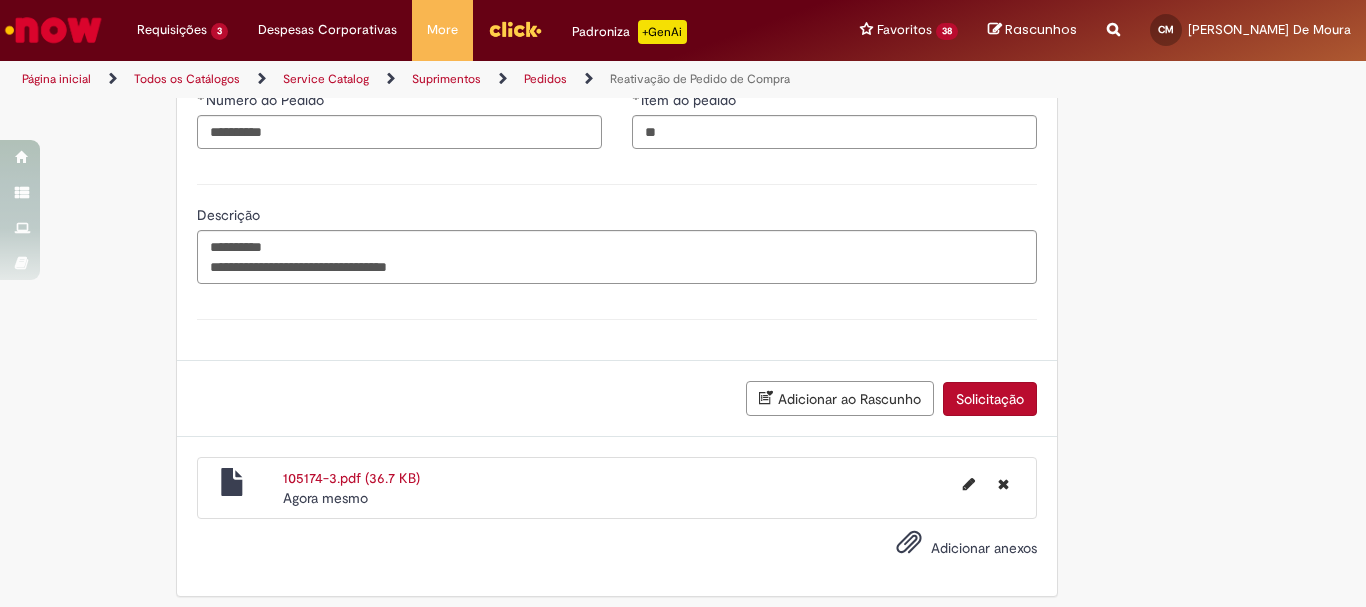 click on "Solicitação" at bounding box center [990, 399] 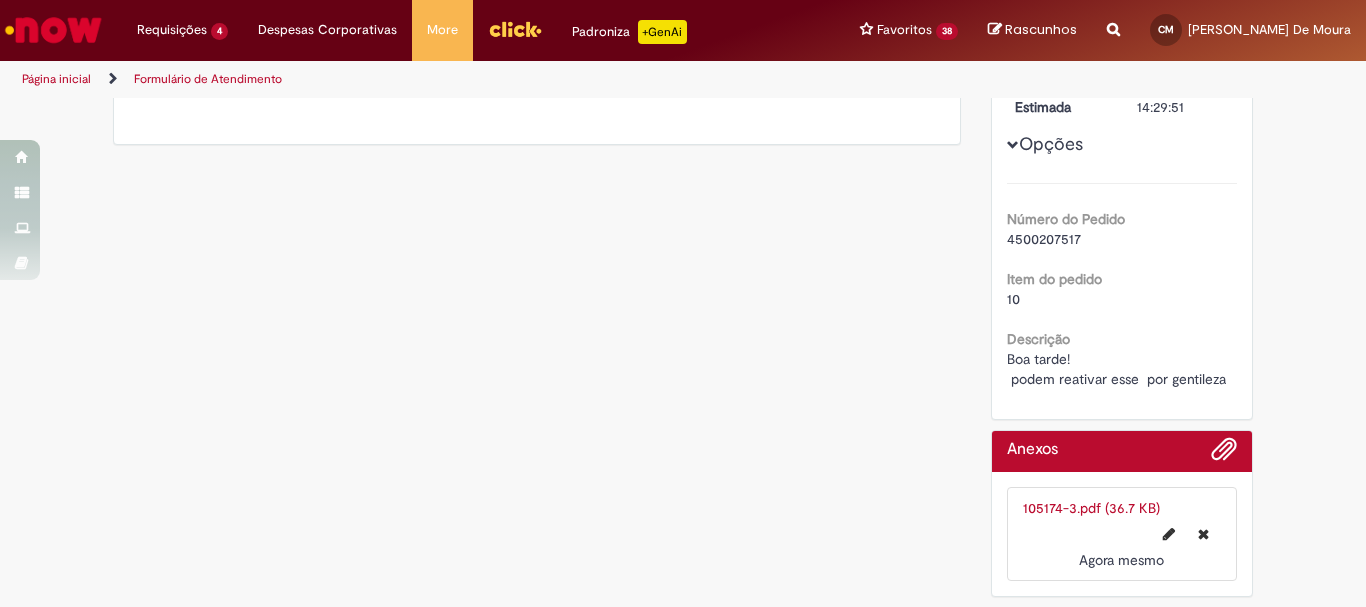 scroll, scrollTop: 0, scrollLeft: 0, axis: both 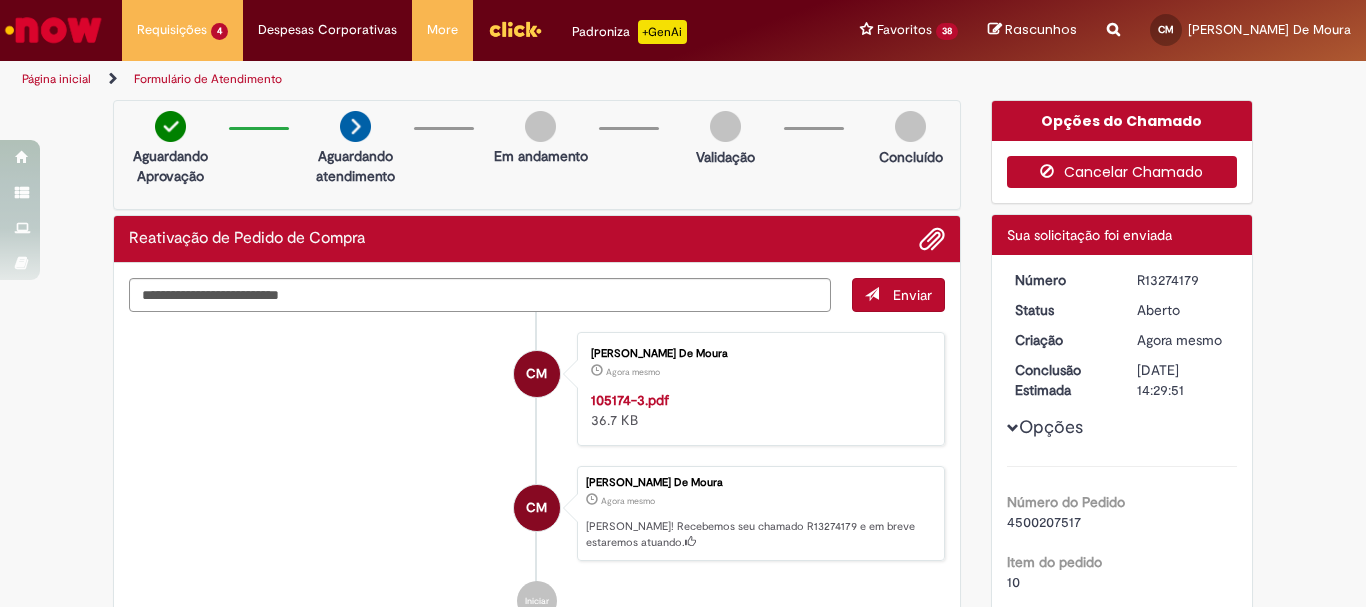 click on "Cancelar Chamado" at bounding box center (1122, 172) 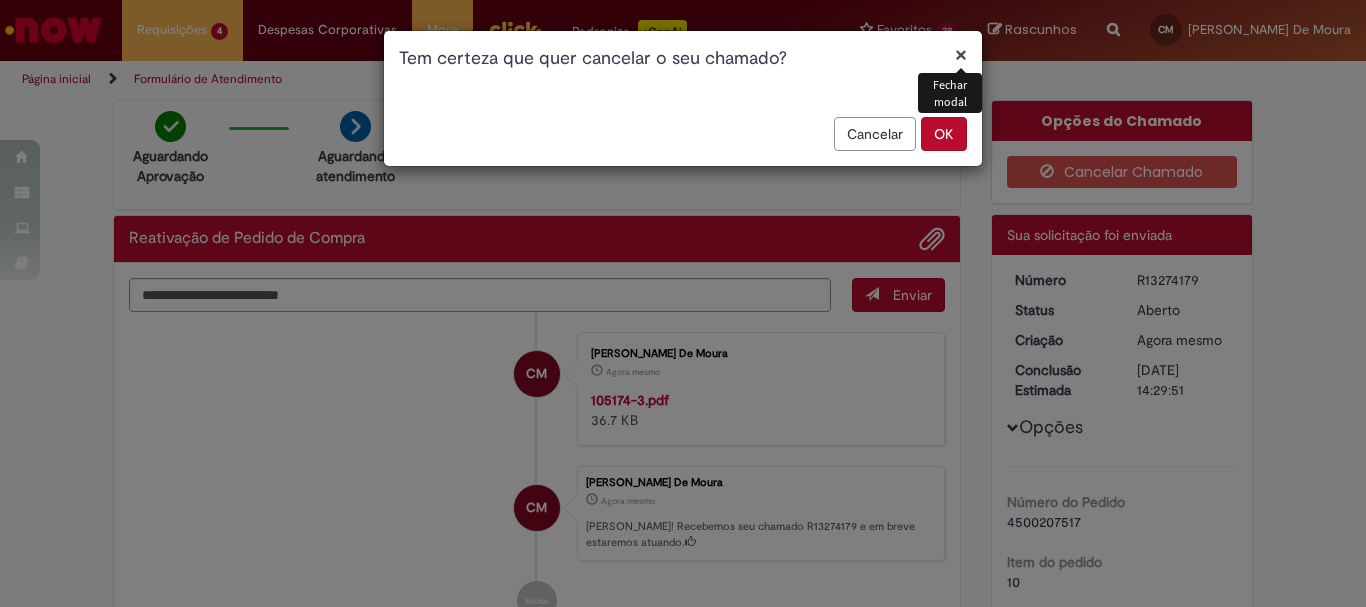 click on "OK" at bounding box center (944, 134) 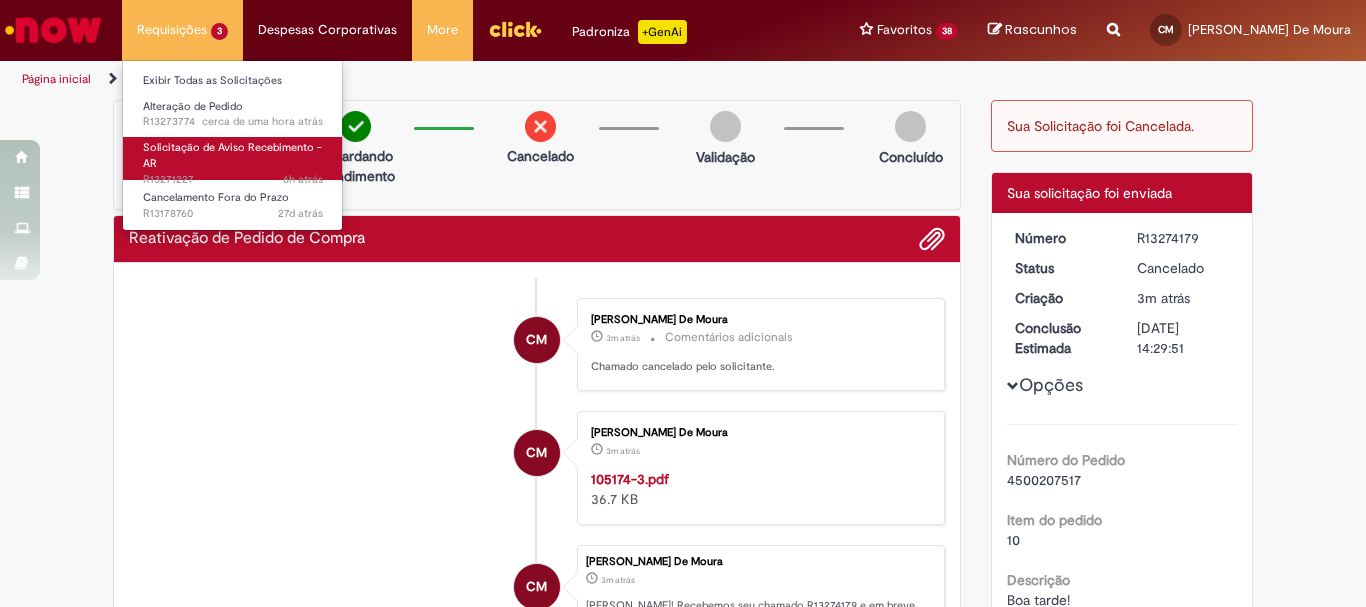 click on "Solicitação de Aviso Recebimento - AR" at bounding box center [232, 155] 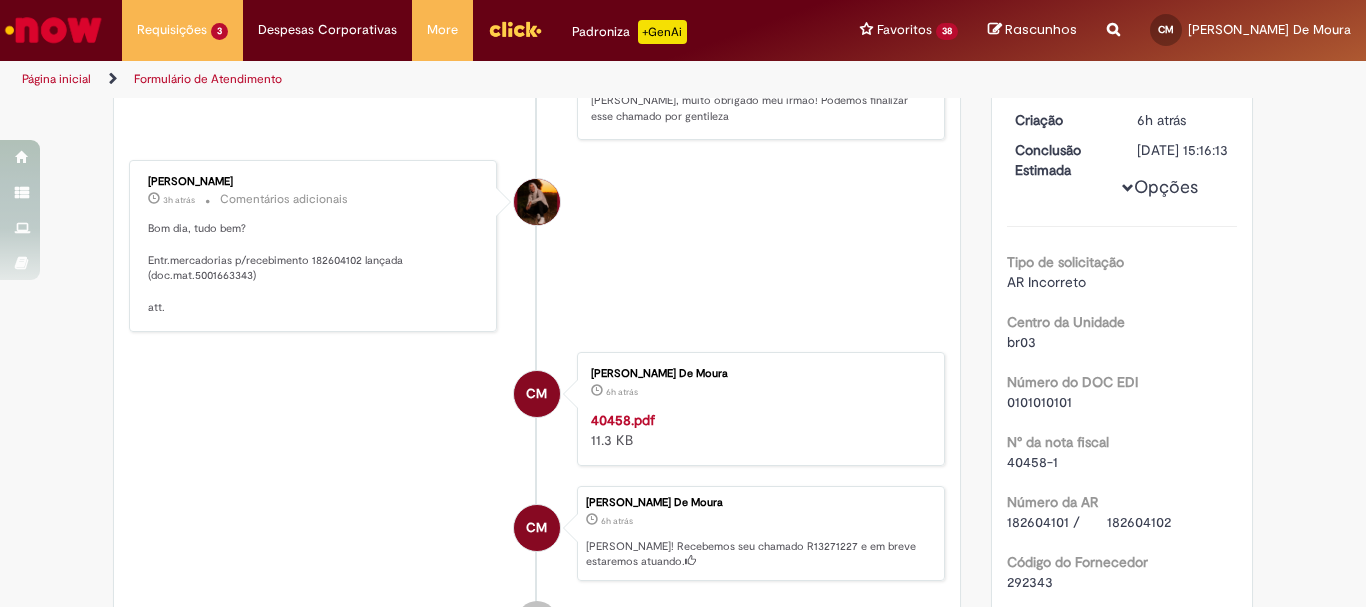 scroll, scrollTop: 415, scrollLeft: 0, axis: vertical 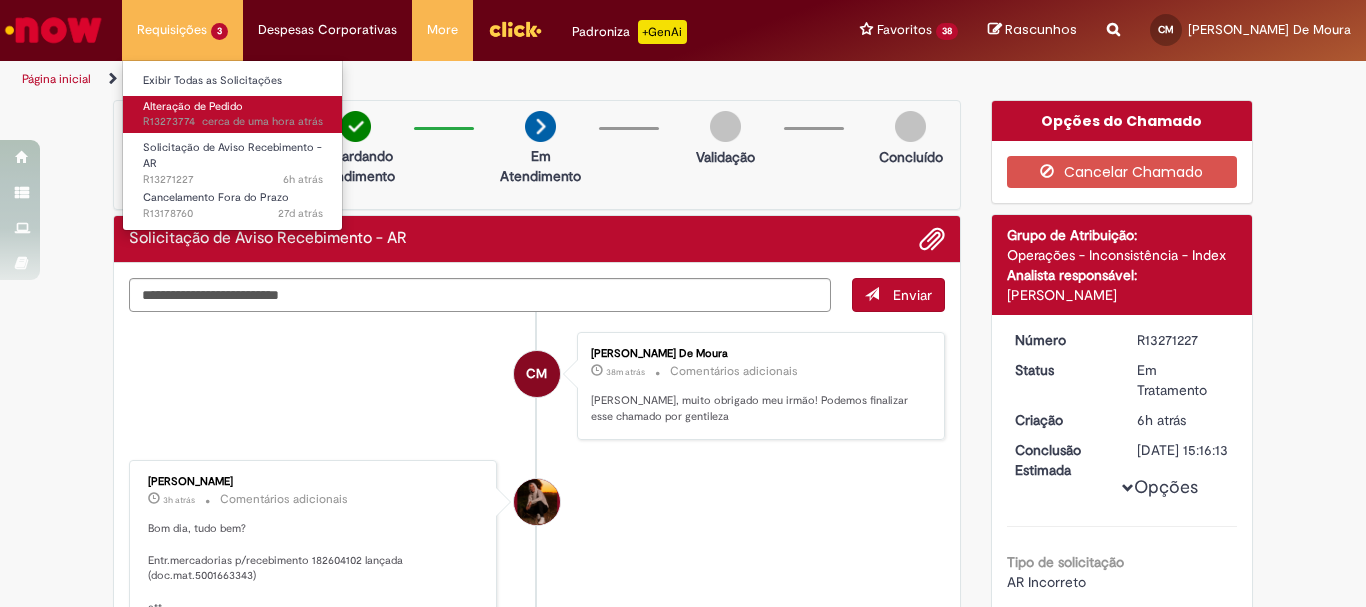 click on "cerca de uma hora atrás cerca de uma hora atrás  R13273774" at bounding box center [233, 122] 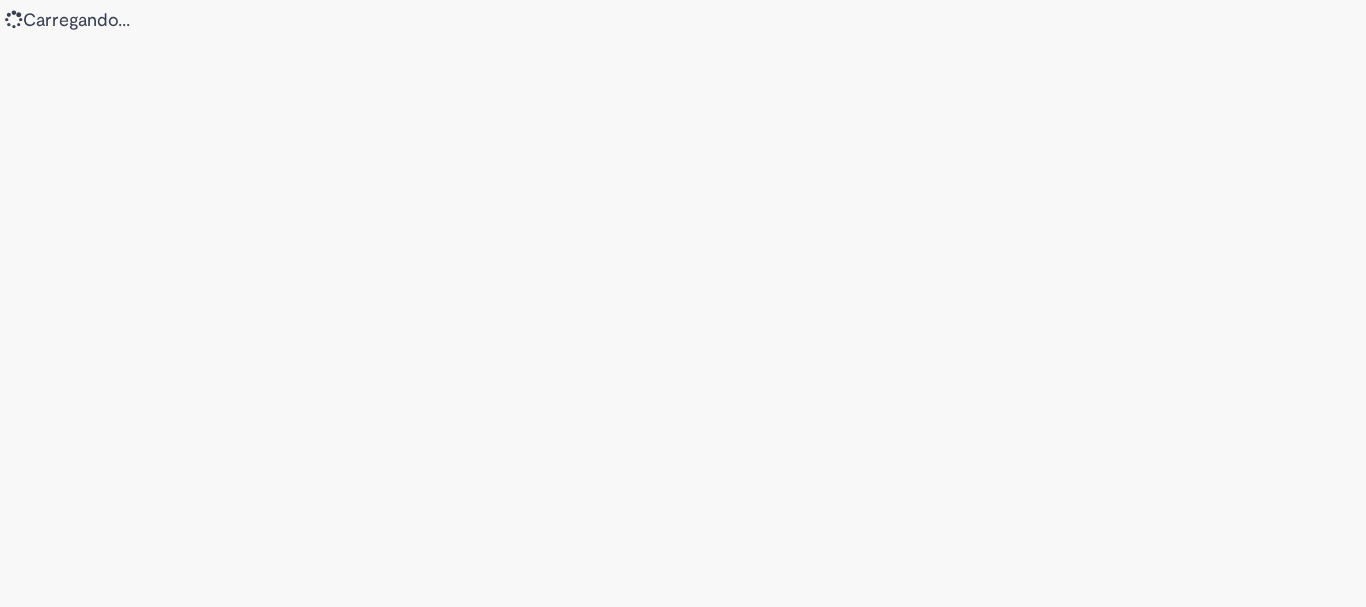 scroll, scrollTop: 0, scrollLeft: 0, axis: both 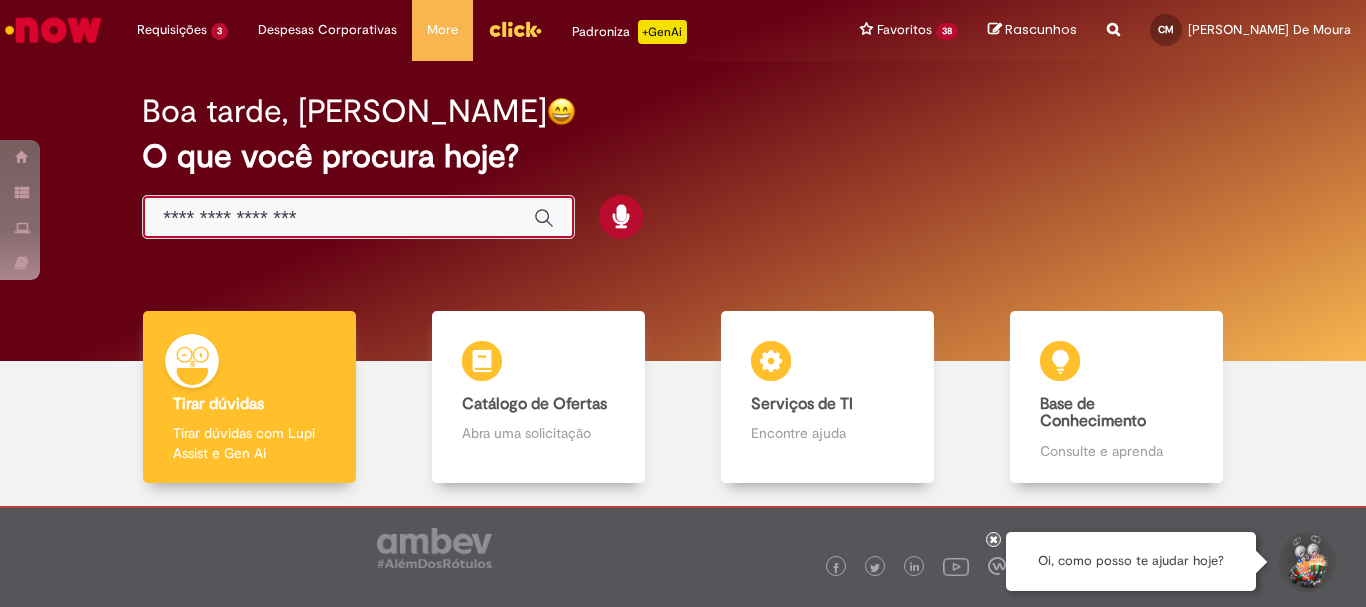 click at bounding box center (338, 218) 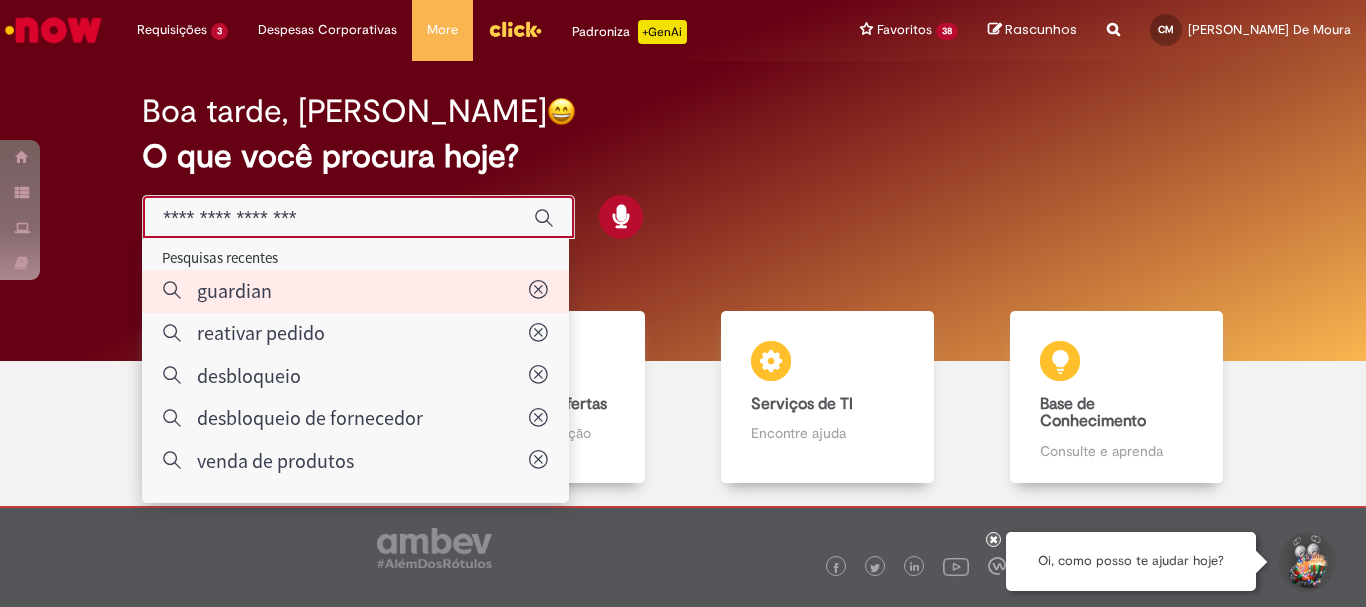 type on "********" 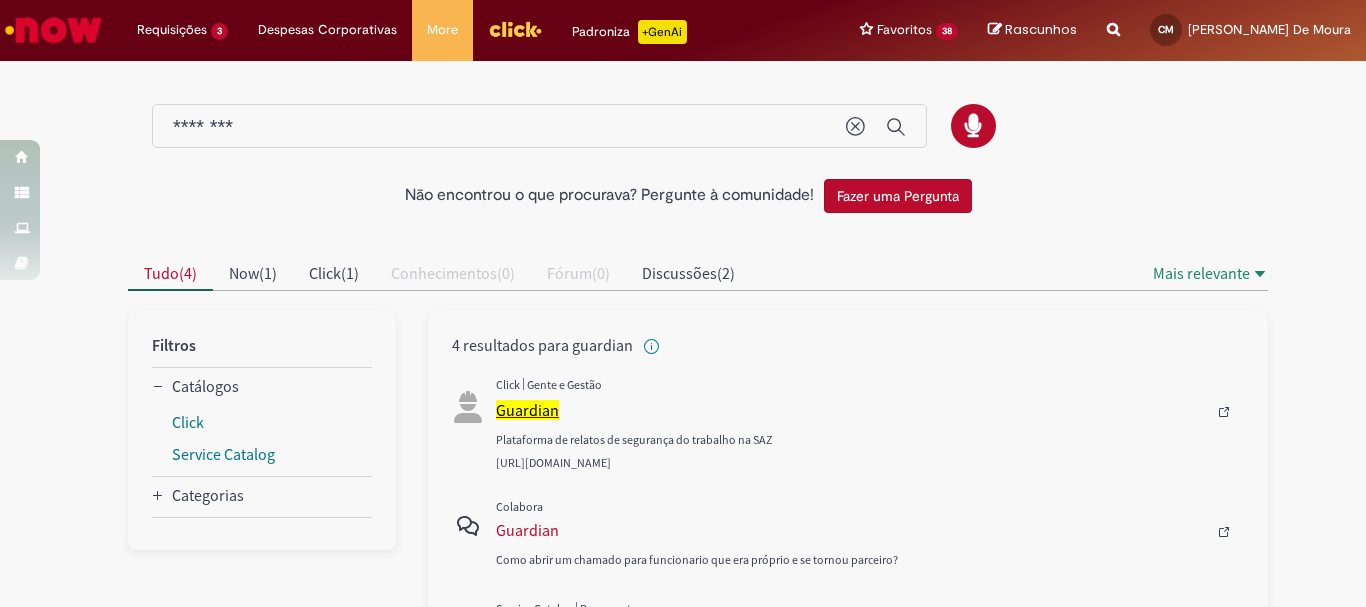 click on "Guardian" at bounding box center [527, 410] 